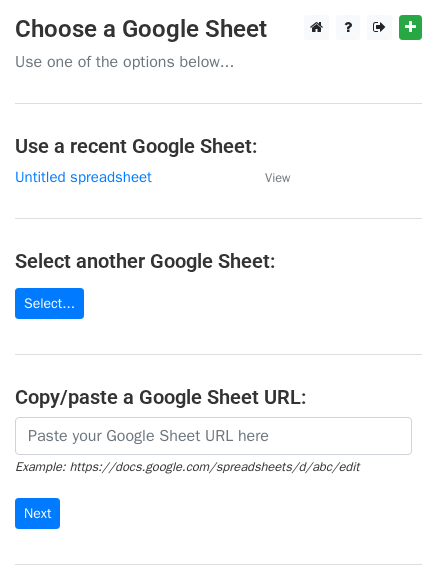 scroll, scrollTop: 0, scrollLeft: 0, axis: both 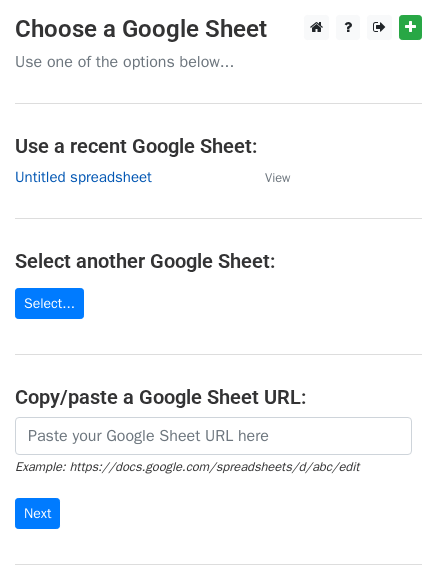 drag, startPoint x: 156, startPoint y: 178, endPoint x: 42, endPoint y: 181, distance: 114.03947 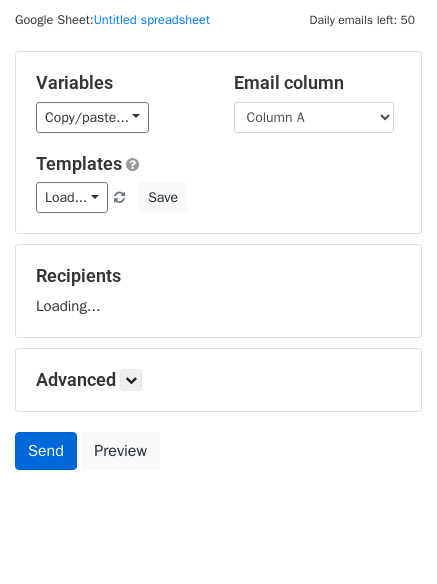 scroll, scrollTop: 113, scrollLeft: 0, axis: vertical 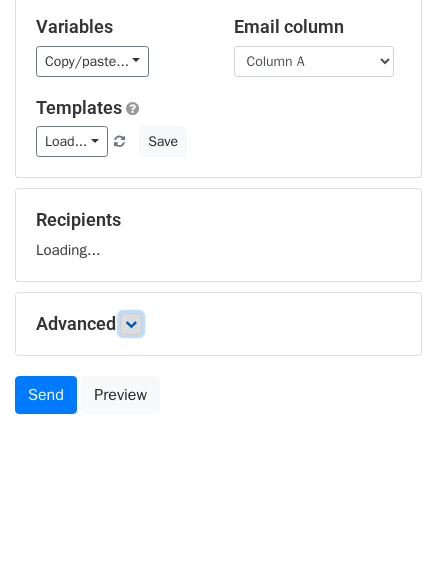click at bounding box center [131, 324] 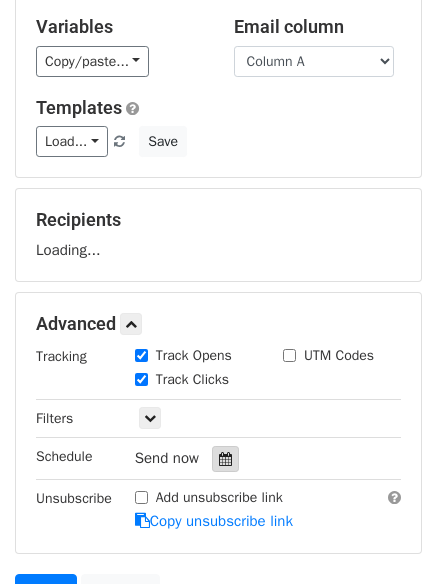 click at bounding box center (225, 459) 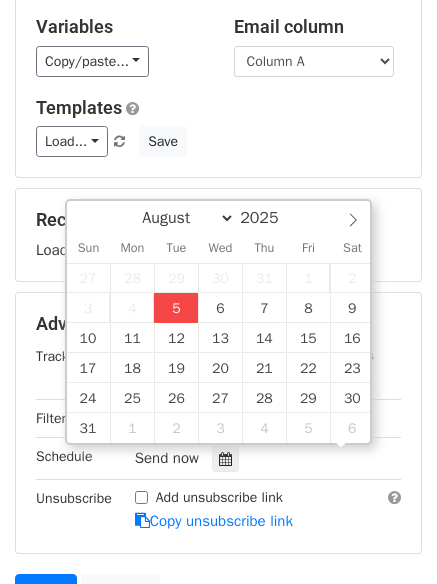 scroll, scrollTop: 1, scrollLeft: 0, axis: vertical 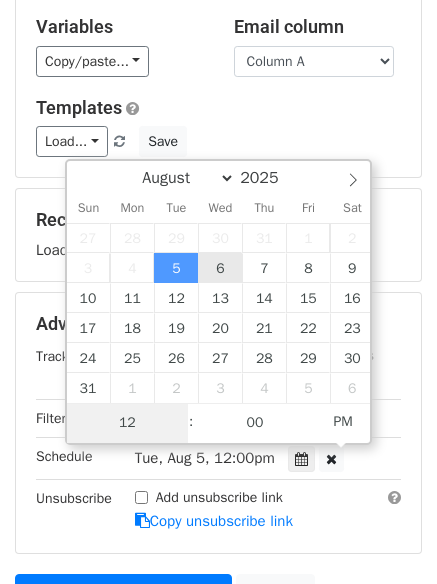type on "2025-08-06 12:00" 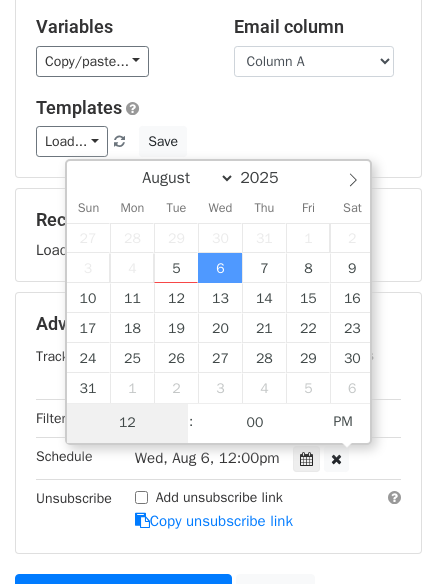 type on "1" 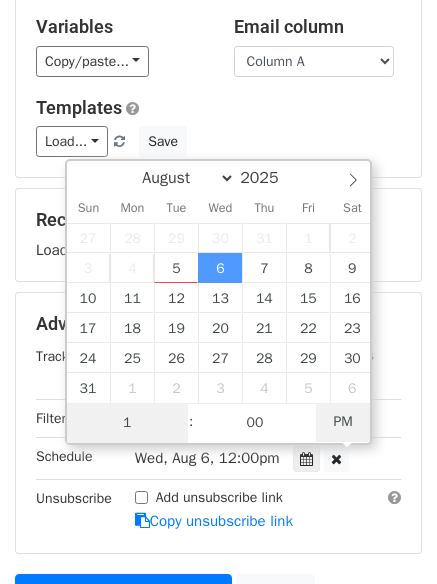 type on "2025-08-06 01:00" 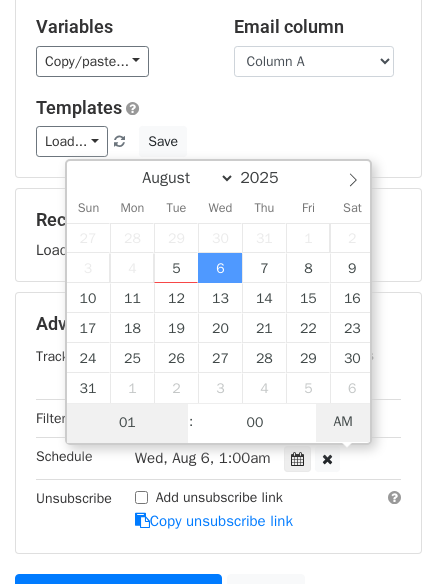 click on "AM" at bounding box center [343, 422] 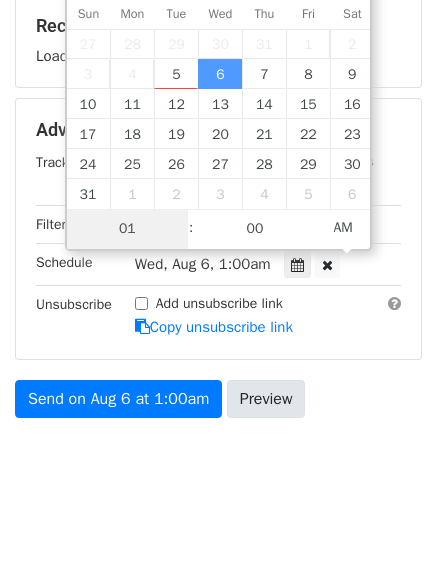 scroll, scrollTop: 309, scrollLeft: 0, axis: vertical 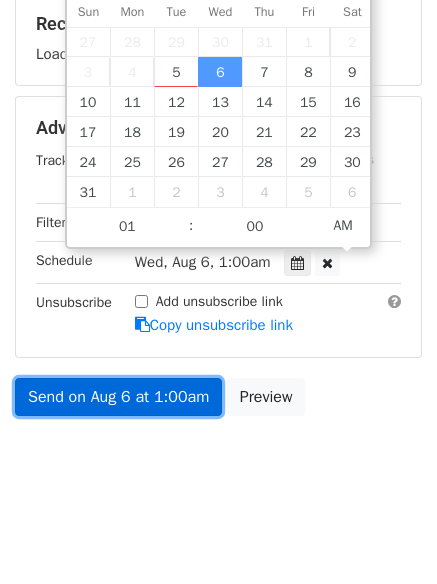 click on "Send on Aug 6 at 1:00am" at bounding box center (118, 397) 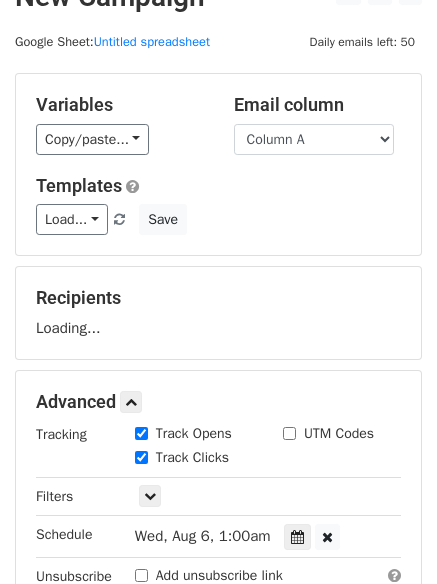 scroll, scrollTop: 9, scrollLeft: 0, axis: vertical 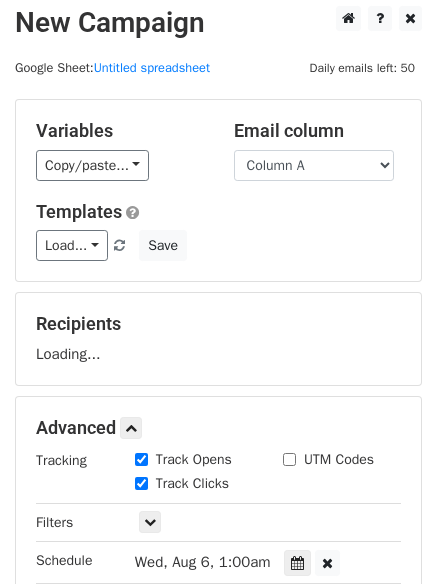 click on "Load...
No templates saved
Save" at bounding box center (218, 245) 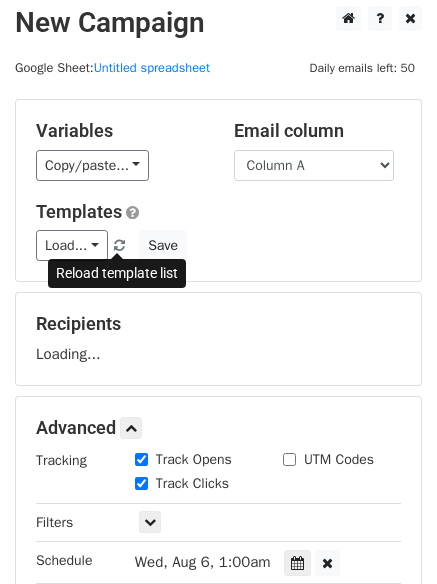 click at bounding box center [119, 246] 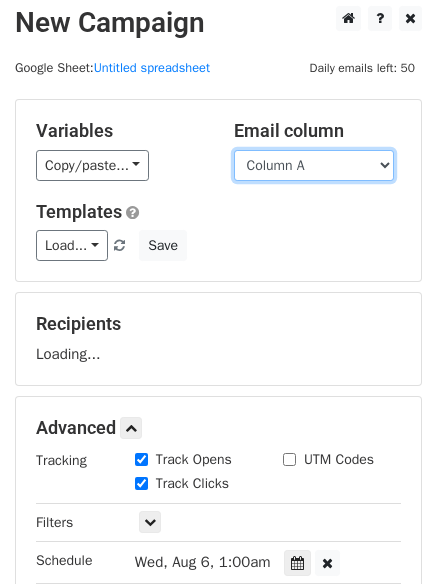 click on "Column A
Column B
Column C
Column D
Column E
Column F" at bounding box center [314, 165] 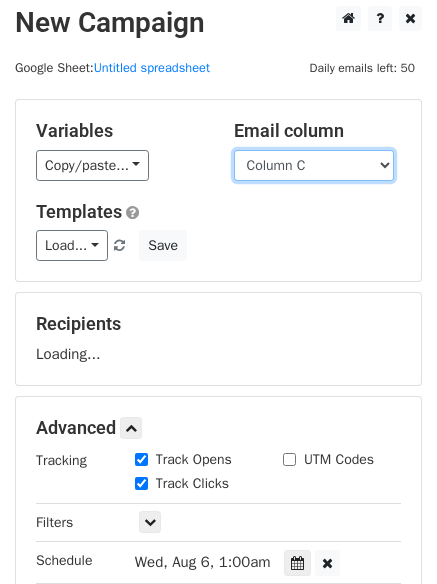 click on "Column A
Column B
Column C
Column D
Column E
Column F" at bounding box center [314, 165] 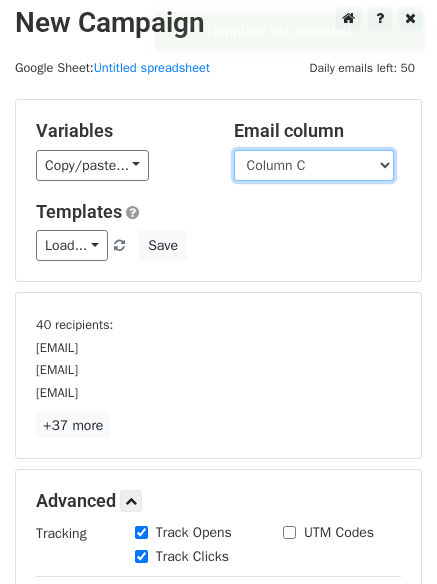 click on "Column A
Column B
Column C
Column D
Column E
Column F" at bounding box center [314, 165] 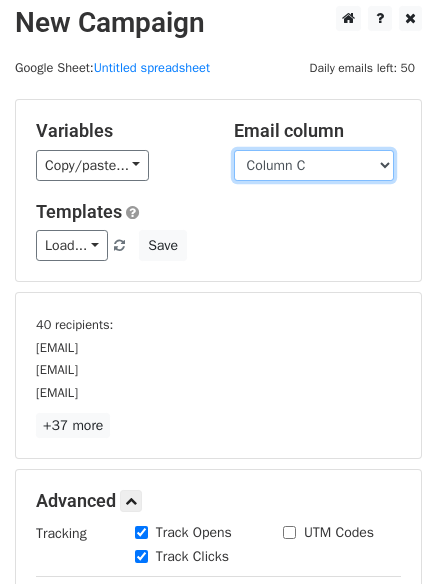 select on "Column A" 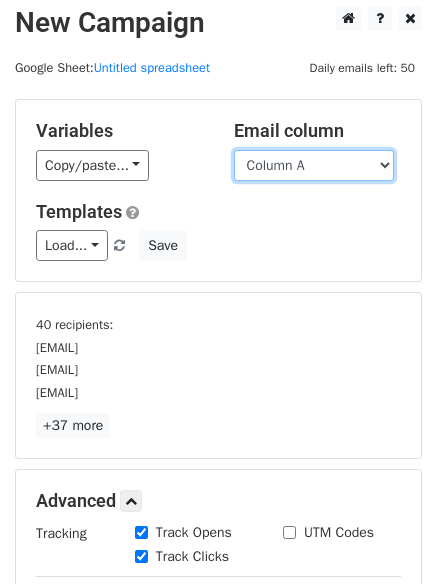 click on "Column A
Column B
Column C
Column D
Column E
Column F" at bounding box center (314, 165) 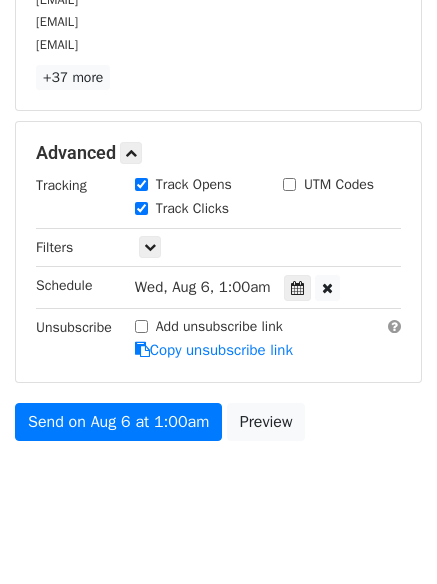 scroll, scrollTop: 382, scrollLeft: 0, axis: vertical 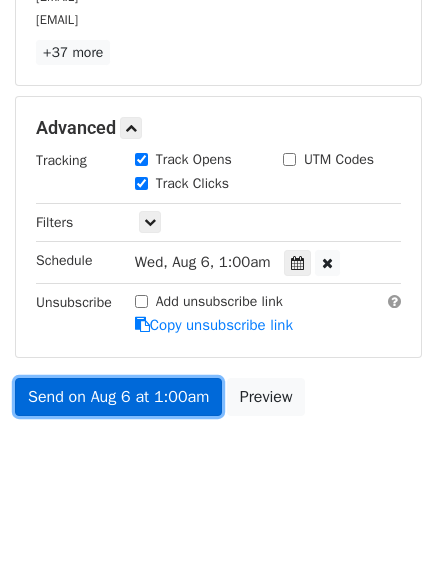 drag, startPoint x: 167, startPoint y: 403, endPoint x: 151, endPoint y: 392, distance: 19.416489 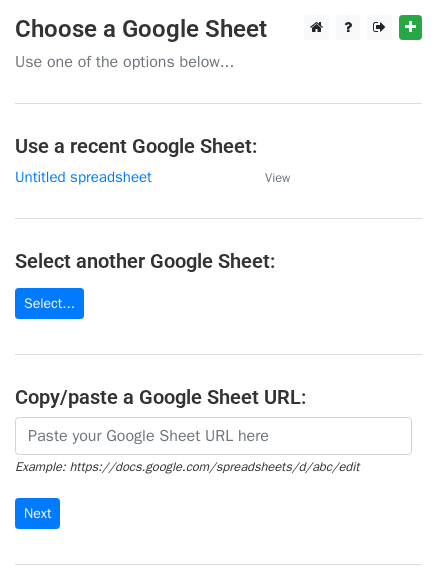 scroll, scrollTop: 0, scrollLeft: 0, axis: both 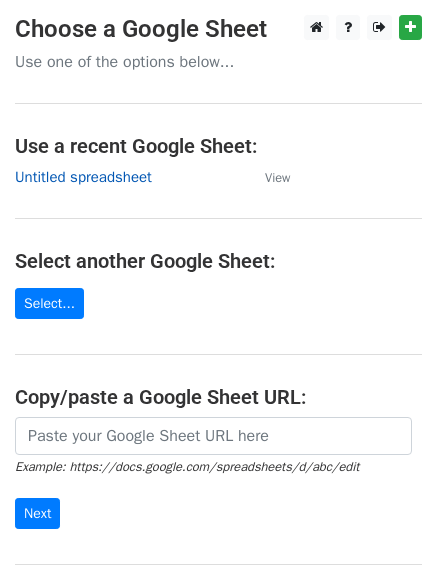 click on "Untitled spreadsheet" at bounding box center [83, 177] 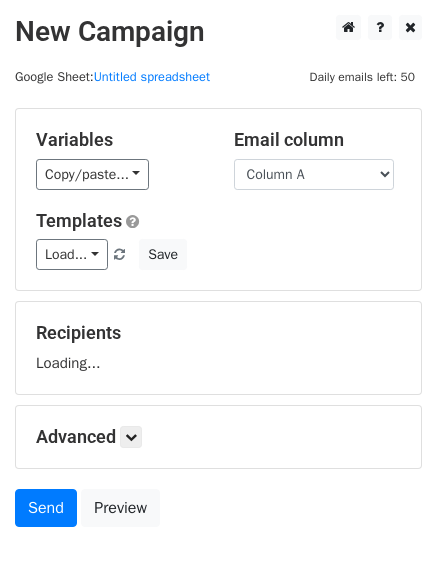 scroll, scrollTop: 0, scrollLeft: 0, axis: both 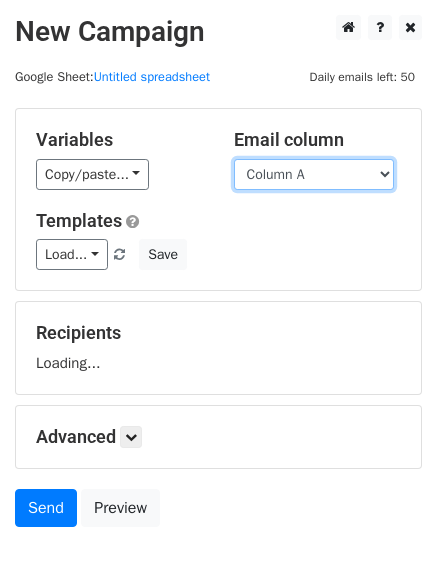 click on "Column A
Column B
Column C
Column D
Column E
Column F" at bounding box center [314, 174] 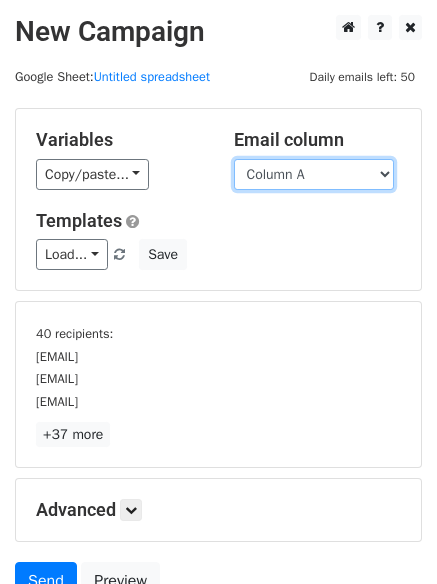 click on "Column A
Column B
Column C
Column D
Column E
Column F" at bounding box center [314, 174] 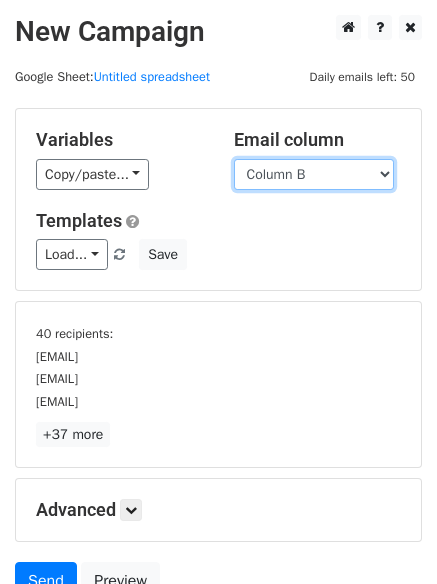 click on "Column A
Column B
Column C
Column D
Column E
Column F" at bounding box center [314, 174] 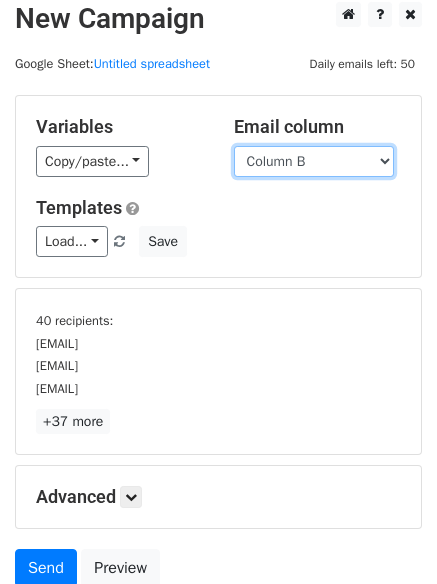 scroll, scrollTop: 186, scrollLeft: 0, axis: vertical 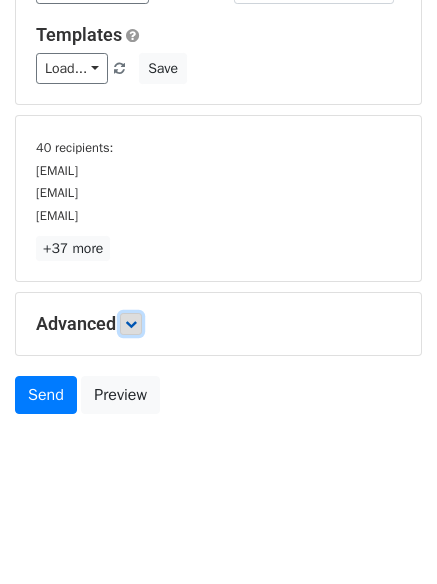 click at bounding box center (131, 324) 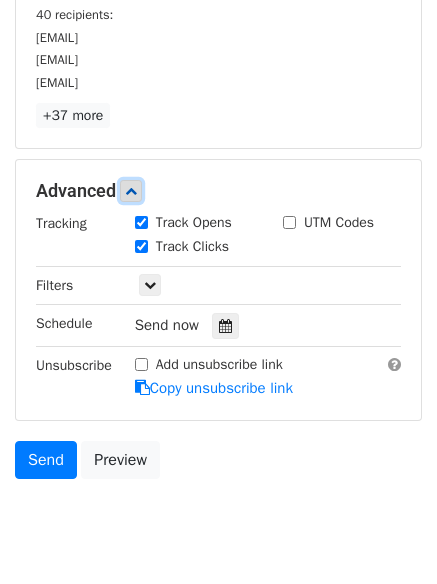 scroll, scrollTop: 336, scrollLeft: 0, axis: vertical 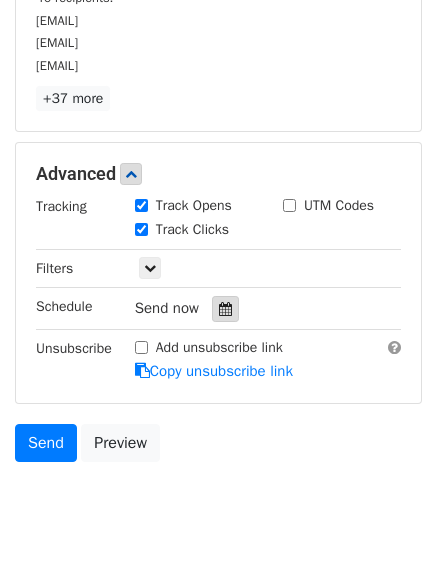 click at bounding box center (225, 309) 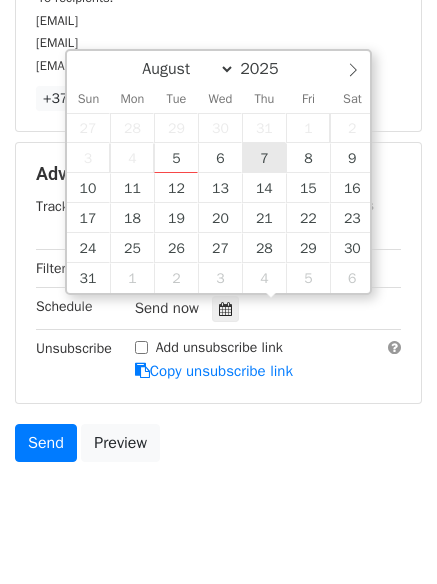 type on "2025-08-07 12:00" 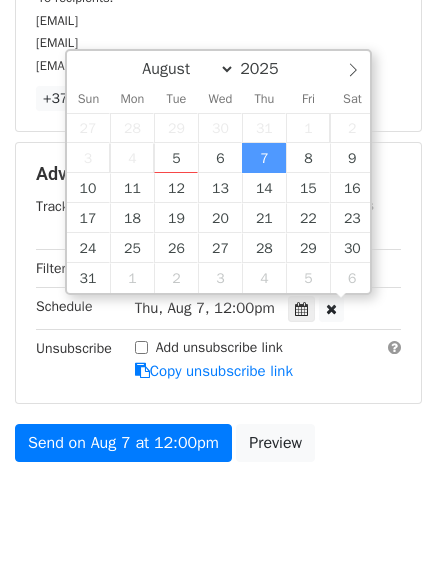 scroll, scrollTop: 1, scrollLeft: 0, axis: vertical 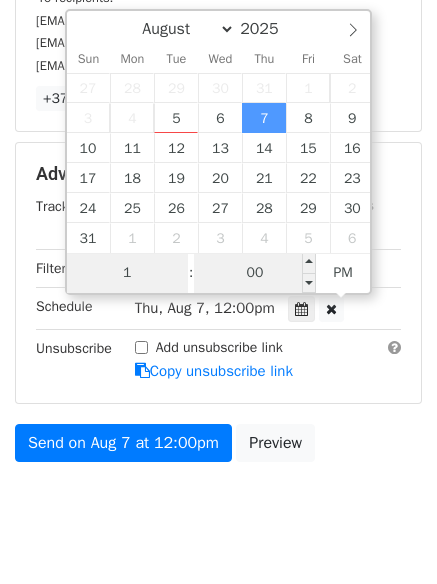 type on "1" 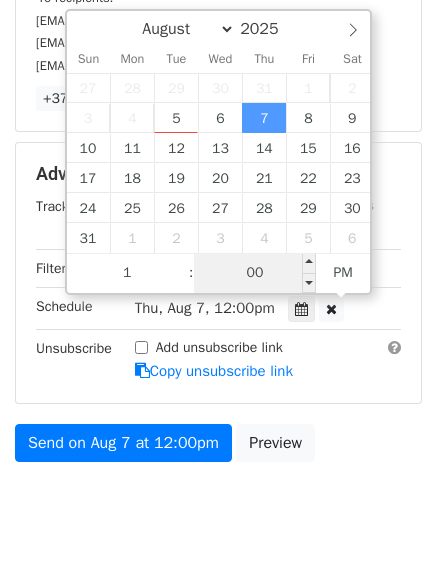 type on "2025-08-07 13:00" 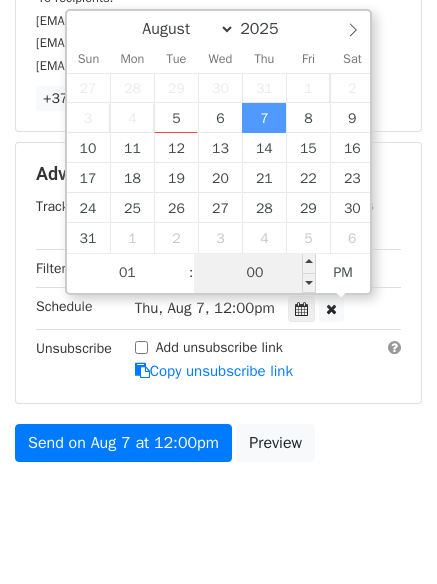click on "00" at bounding box center [255, 273] 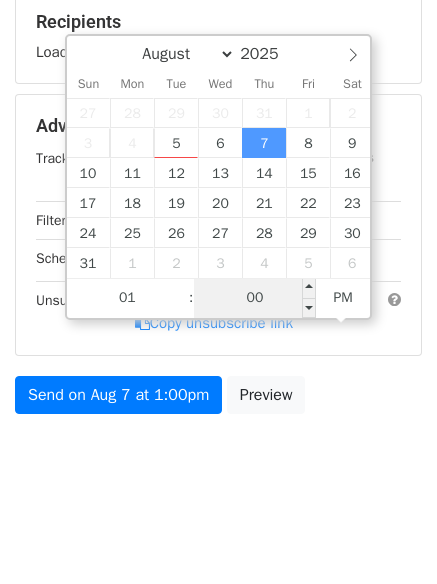 scroll, scrollTop: 309, scrollLeft: 0, axis: vertical 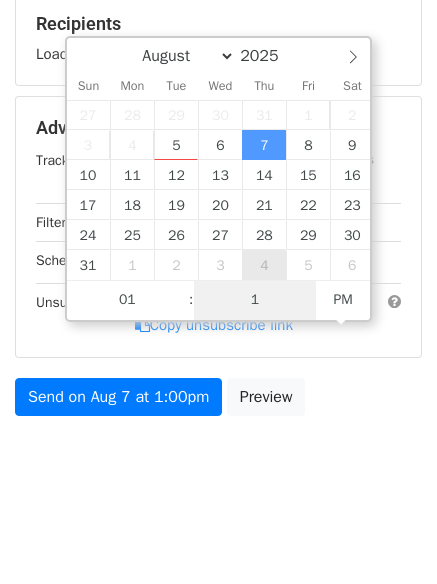 type on "11" 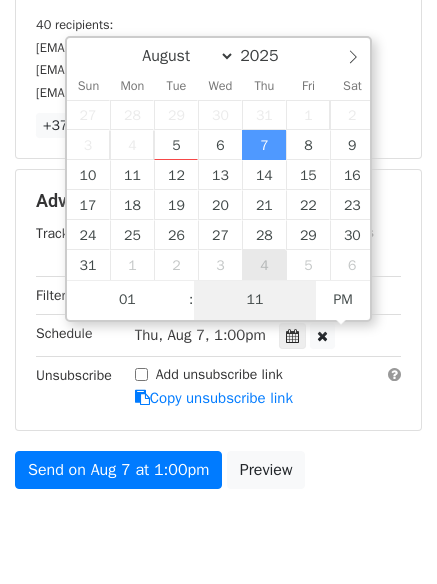 scroll, scrollTop: 336, scrollLeft: 0, axis: vertical 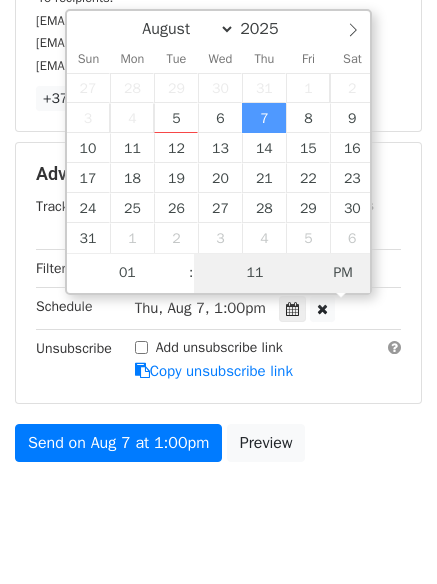 type on "2025-08-07 01:11" 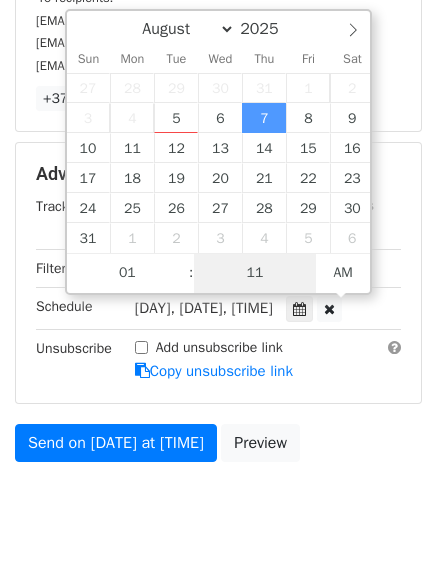scroll, scrollTop: 309, scrollLeft: 0, axis: vertical 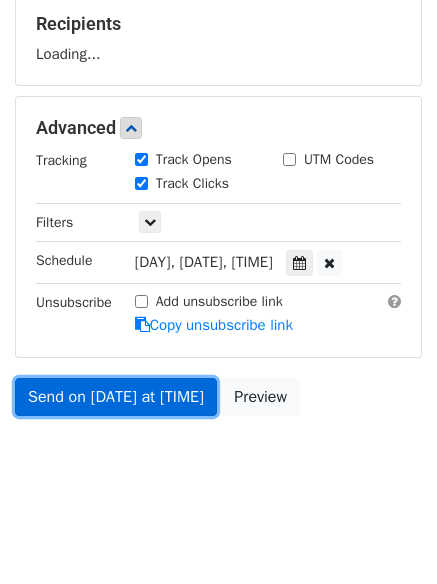 click on "Send on Aug 7 at 1:11am" at bounding box center (116, 397) 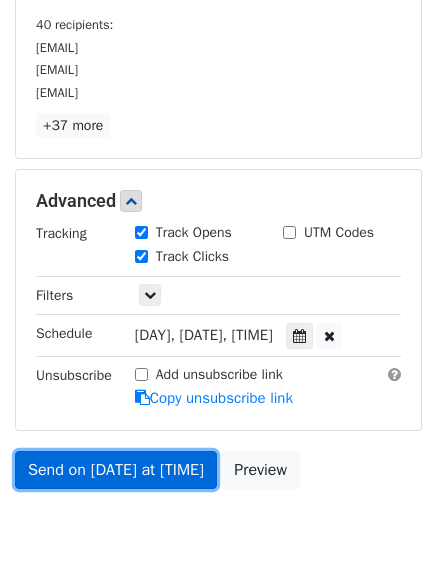 click on "Send on Aug 7 at 1:11am" at bounding box center (116, 470) 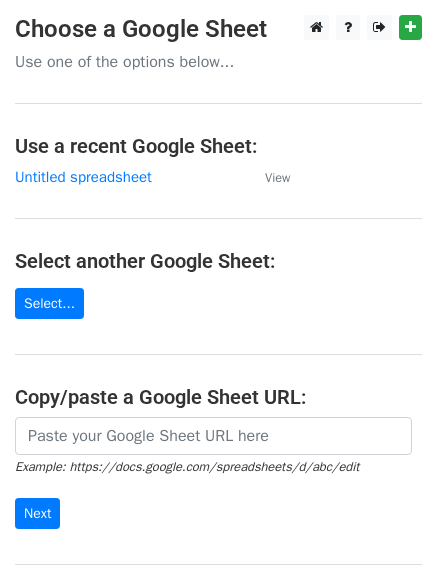 scroll, scrollTop: 0, scrollLeft: 0, axis: both 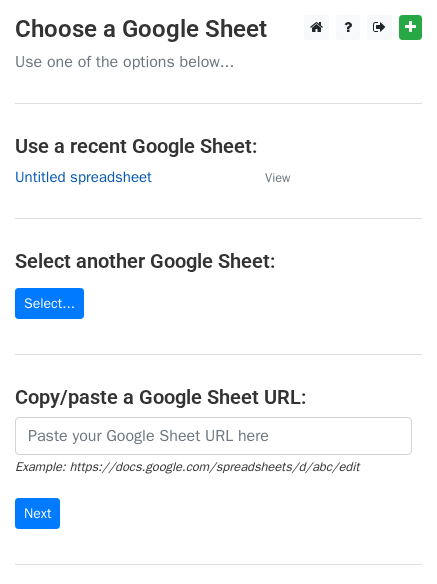 click on "Untitled spreadsheet" at bounding box center [83, 177] 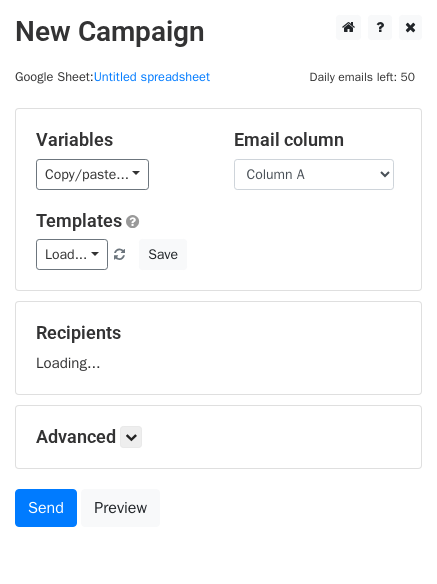 scroll, scrollTop: 0, scrollLeft: 0, axis: both 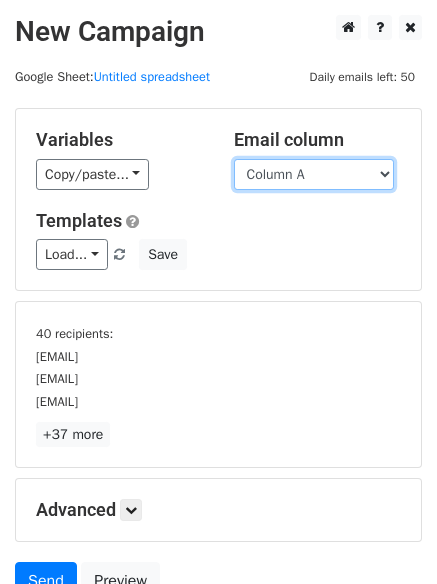 click on "Column A
Column B
Column C
Column D
Column E
Column F" at bounding box center (314, 174) 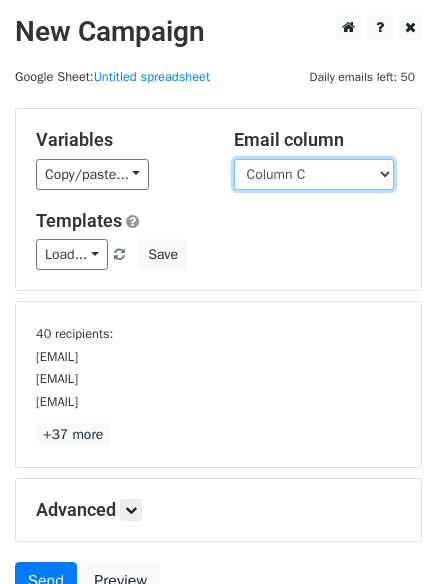 click on "Column A
Column B
Column C
Column D
Column E
Column F" at bounding box center (314, 174) 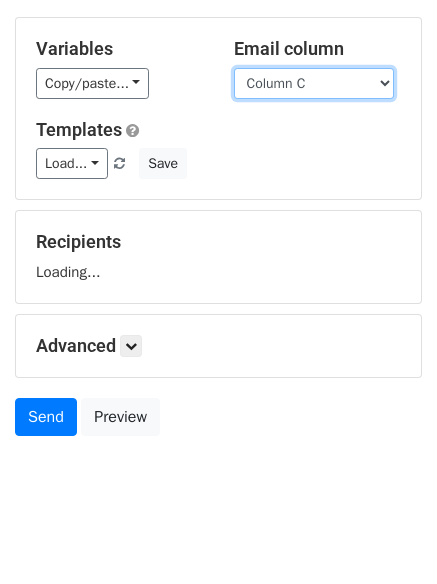 scroll, scrollTop: 113, scrollLeft: 0, axis: vertical 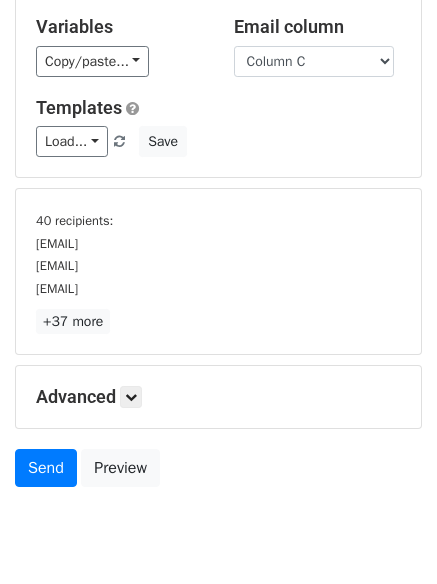 click on "+37 more" at bounding box center (218, 321) 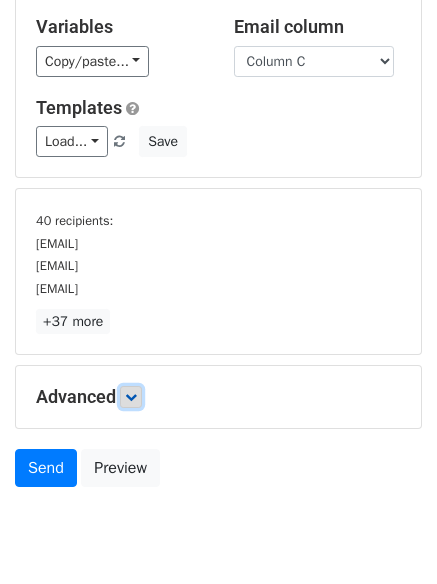 click at bounding box center (131, 397) 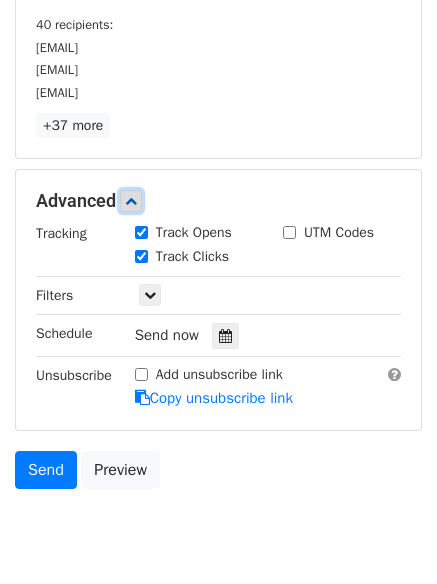 scroll, scrollTop: 312, scrollLeft: 0, axis: vertical 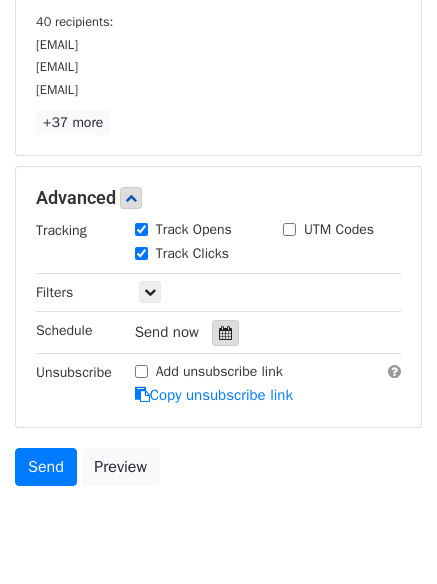 click at bounding box center [225, 333] 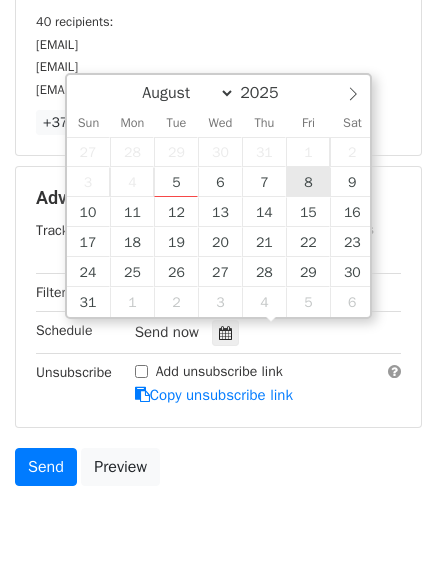type on "2025-08-08 12:00" 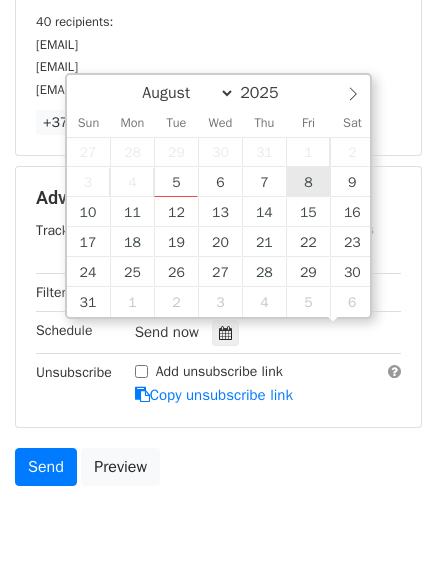 scroll, scrollTop: 1, scrollLeft: 0, axis: vertical 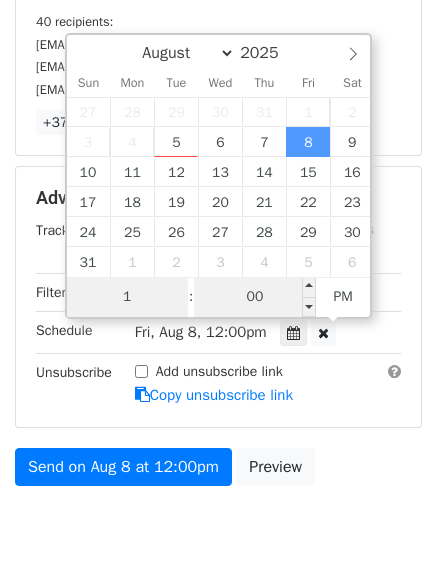 type on "1" 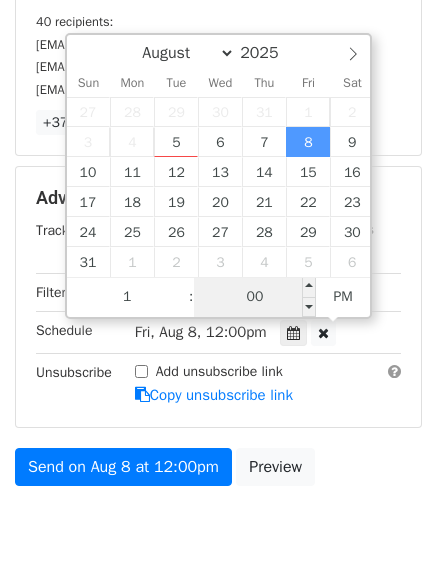type on "2025-08-08 13:00" 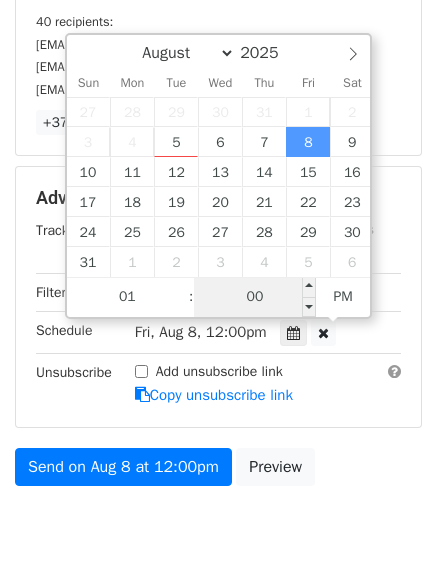 click on "00" at bounding box center [255, 297] 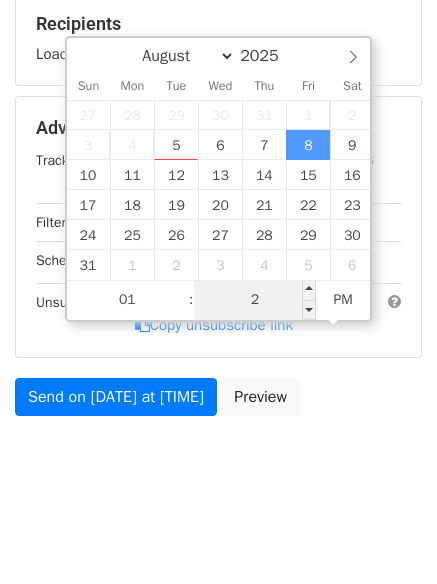 type on "22" 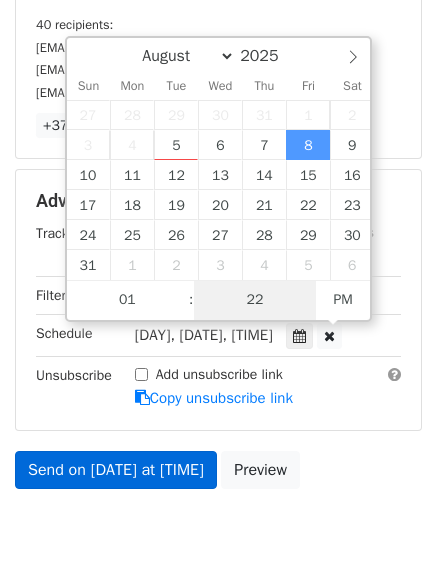 scroll, scrollTop: 312, scrollLeft: 0, axis: vertical 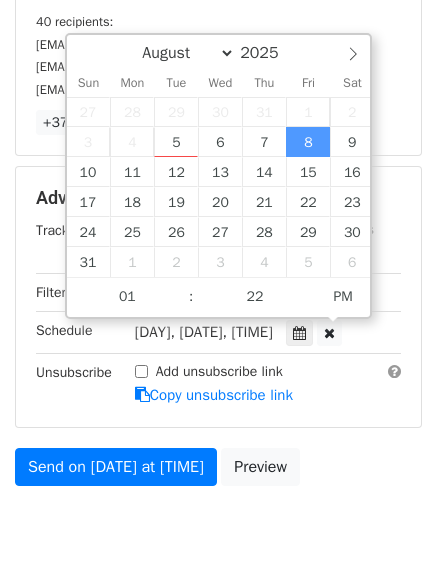type on "2025-08-08 13:22" 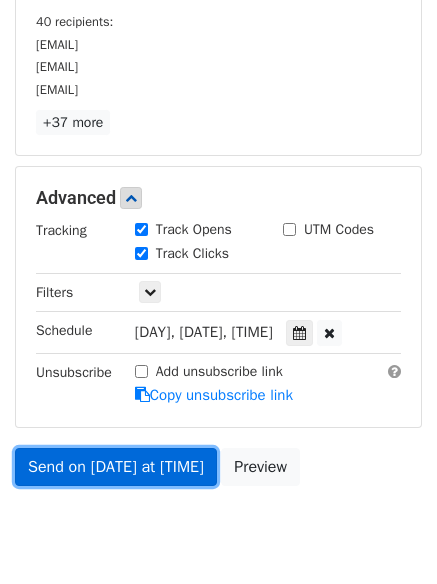 click on "Send on Aug 8 at 1:22pm" at bounding box center (116, 467) 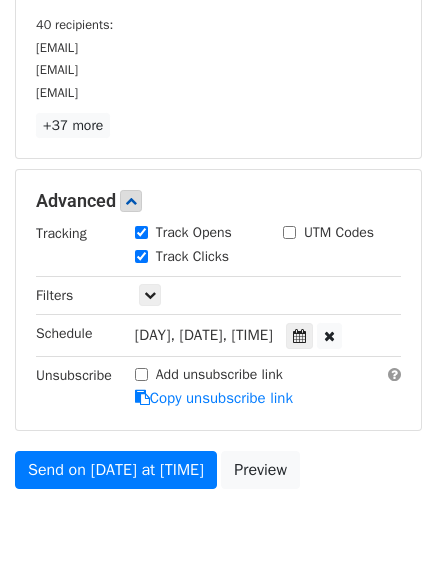 scroll, scrollTop: 312, scrollLeft: 0, axis: vertical 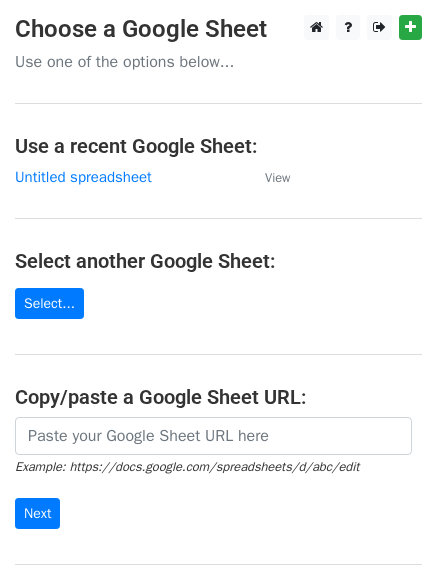click on "Untitled spreadsheet" at bounding box center [83, 177] 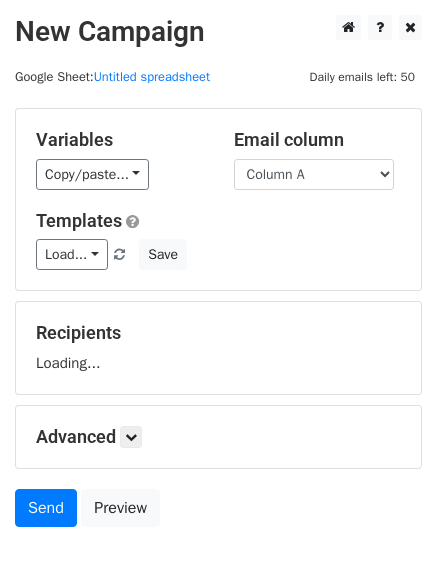 scroll, scrollTop: 0, scrollLeft: 0, axis: both 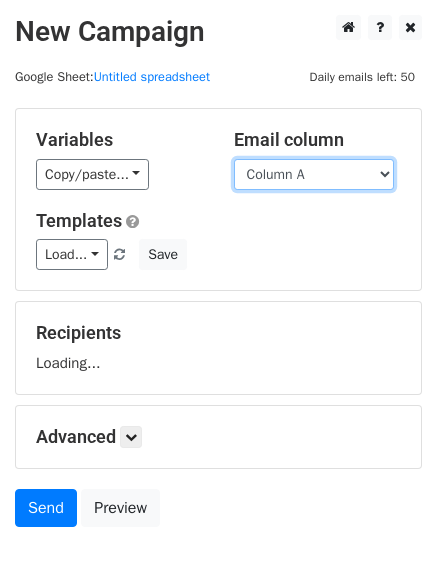 drag, startPoint x: 0, startPoint y: 0, endPoint x: 312, endPoint y: 183, distance: 361.70844 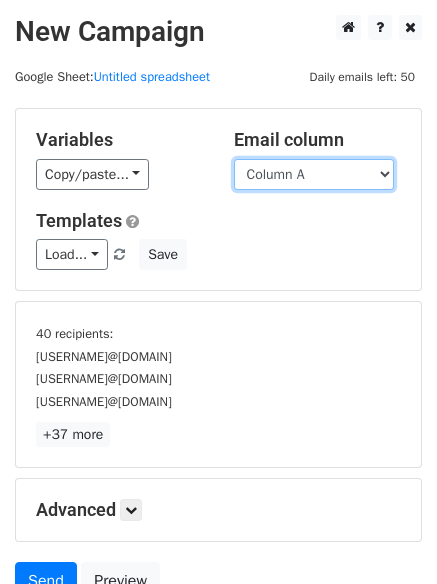 click on "Column A
Column B
Column C
Column D
Column E
Column F" at bounding box center [314, 174] 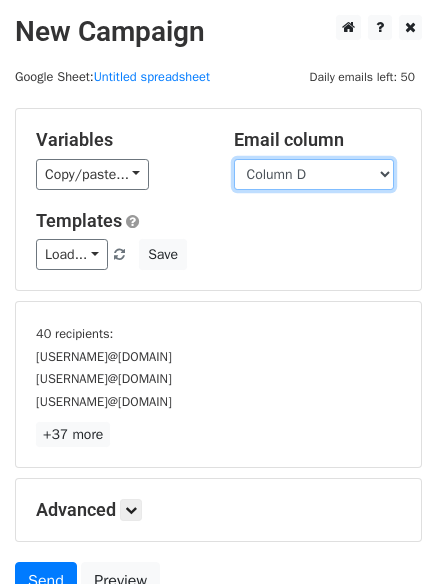 click on "Column A
Column B
Column C
Column D
Column E
Column F" at bounding box center [314, 174] 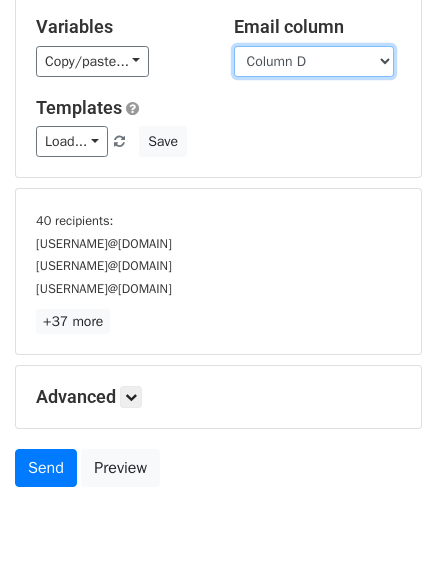 scroll, scrollTop: 186, scrollLeft: 0, axis: vertical 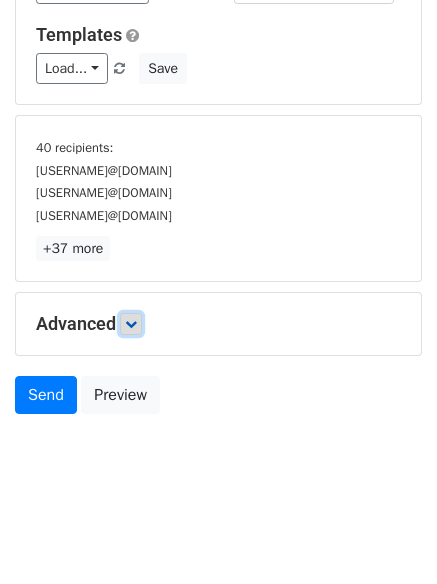 click at bounding box center [131, 324] 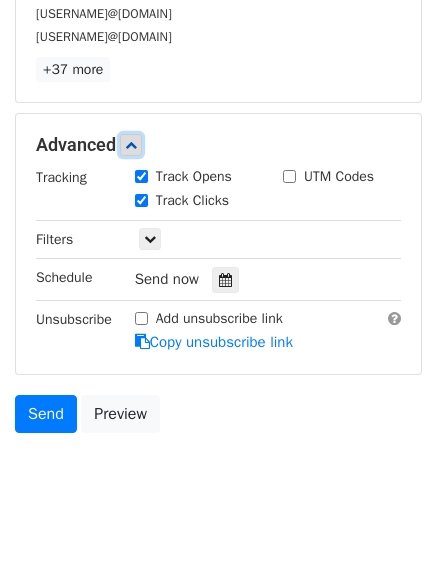 scroll, scrollTop: 382, scrollLeft: 0, axis: vertical 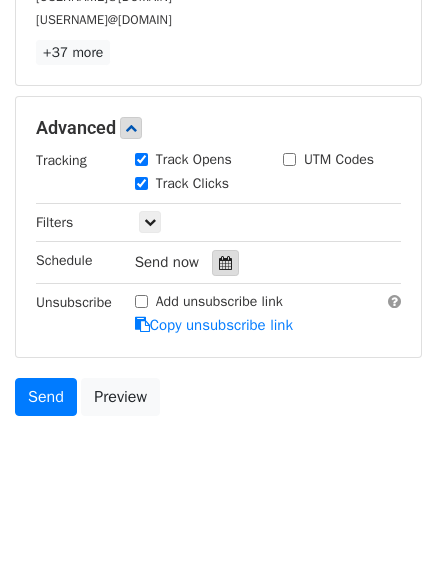 click at bounding box center [225, 263] 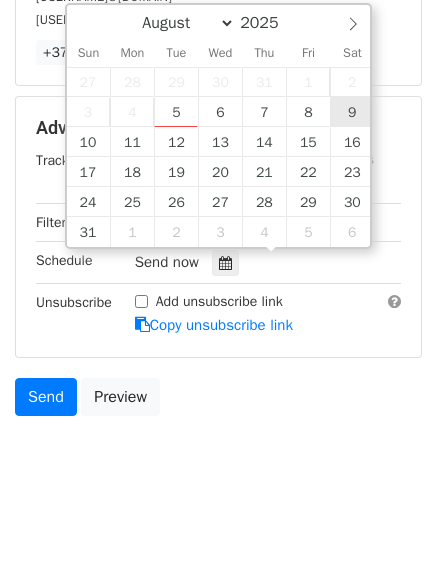 type on "2025-08-09 12:00" 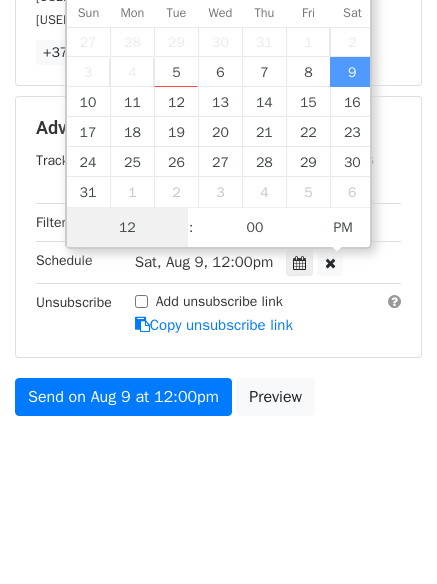 scroll, scrollTop: 1, scrollLeft: 0, axis: vertical 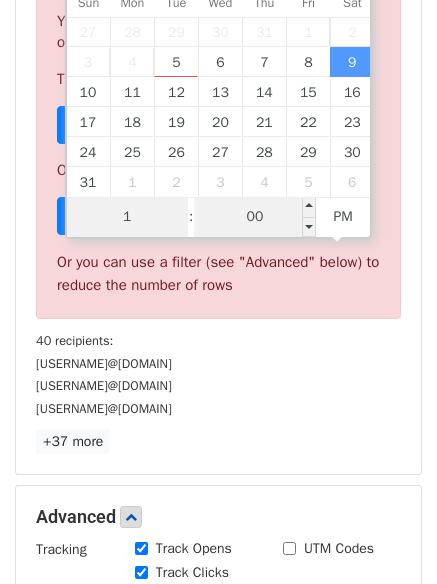 type on "1" 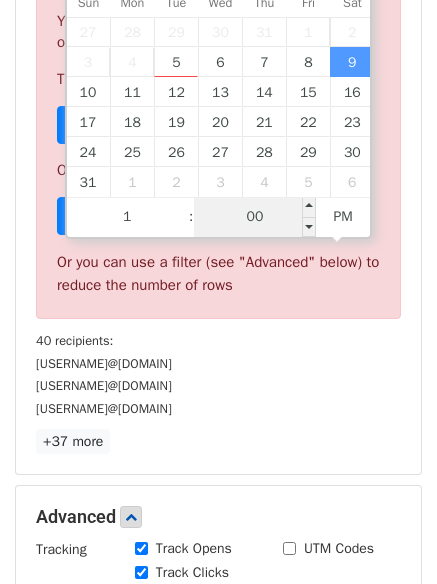 type on "[DATE] [TIME]" 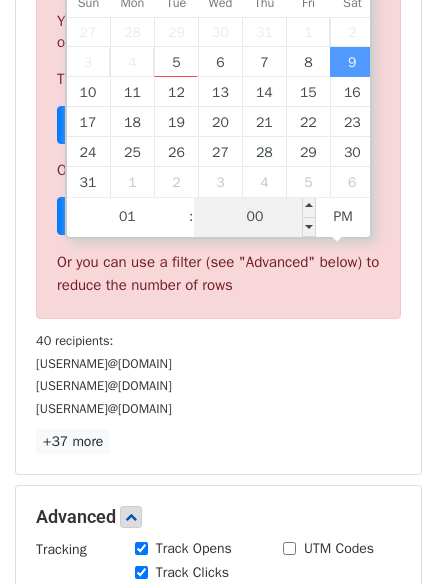 click on "00" at bounding box center (255, 217) 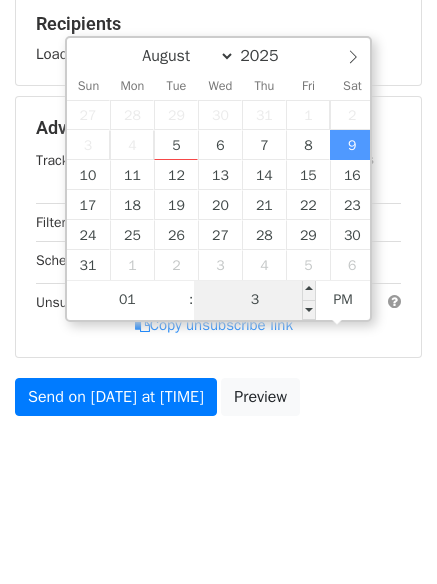 type on "33" 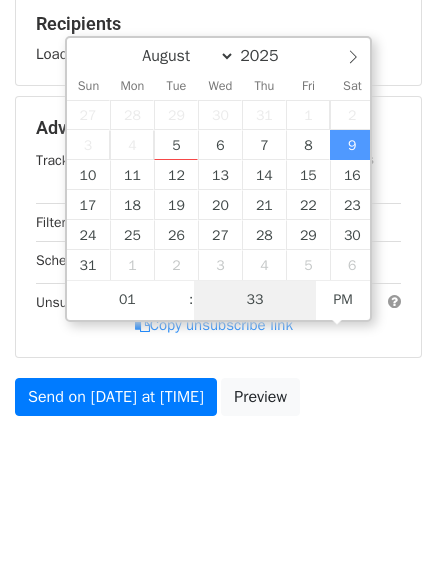 scroll, scrollTop: 382, scrollLeft: 0, axis: vertical 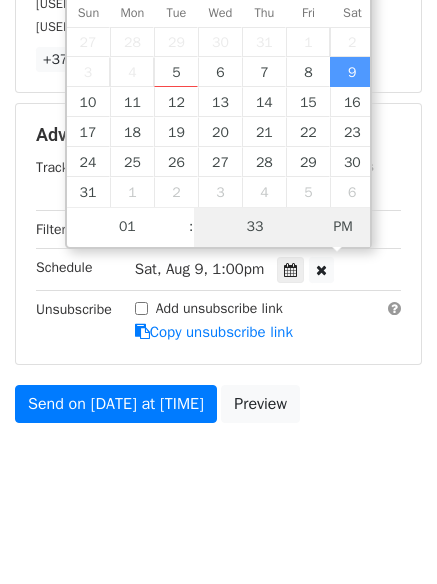 type on "[DATE] [TIME]" 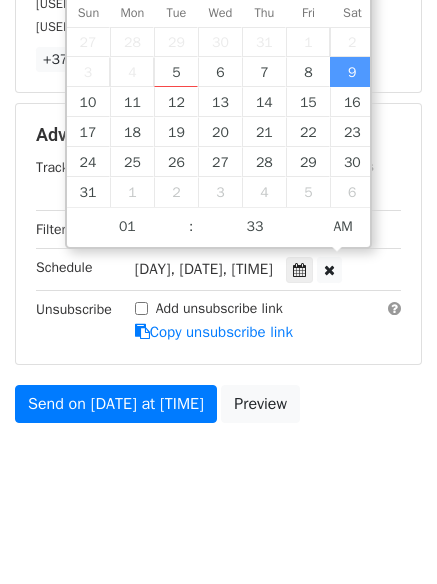 click on "New Campaign
Daily emails left: 50
Google Sheet:
Untitled spreadsheet
Variables
Copy/paste...
{{Column A}}
{{Column B}}
{{Column C}}
{{Column D}}
{{Column E}}
{{Column F}}
Email column
Column A
Column B
Column C
Column D
Column E
Column F
Templates
Load...
No templates saved
Save
40 Recipients
shanell.haddon@gmail.com
sofiawomack9@gmail.com
dawsonw2399@gmail.com
+37 more
40 Recipients
×
shanell.haddon@gmail.com
sofiawomack9@gmail.com
dawsonw2399@gmail.com
Joosebaby5150@gmail.com
v7407673@gmail.com
Slimgotlicks@gmail.com
markbo123184@gmail.com
laurieocon11@gmail.com
Wilzlacson599@gmail.com
Carterdeece771@gmail.com
cynthia.cbs21@gmail.com
lenchogalvan2024@gmail.com" at bounding box center [218, 105] 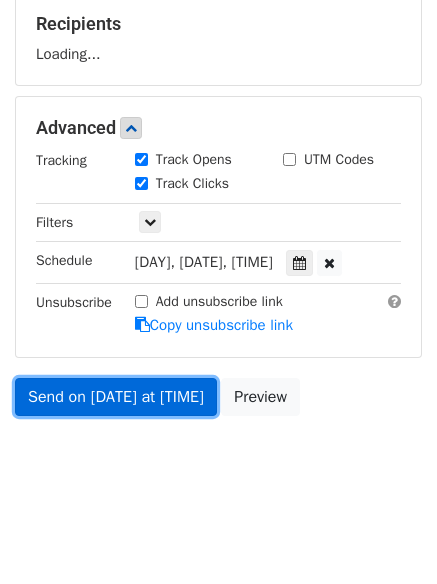 click on "Send on [DATE] at [TIME]" at bounding box center [116, 397] 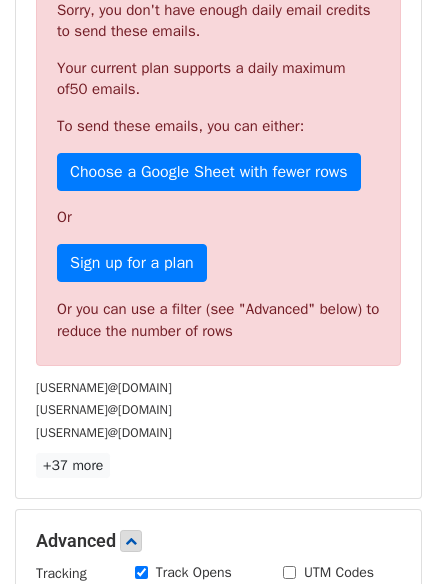 scroll, scrollTop: 300, scrollLeft: 0, axis: vertical 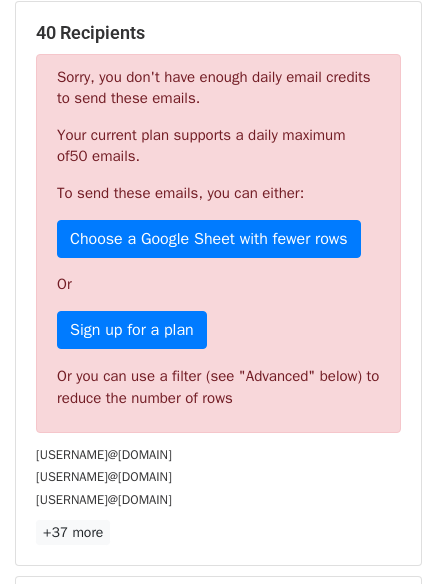 click on "[EMAIL]" at bounding box center [218, 476] 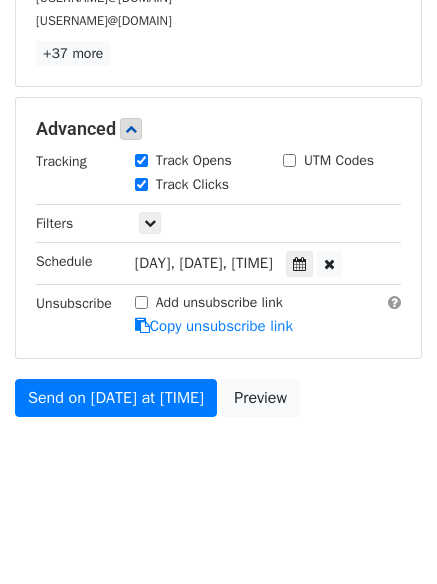 scroll, scrollTop: 780, scrollLeft: 0, axis: vertical 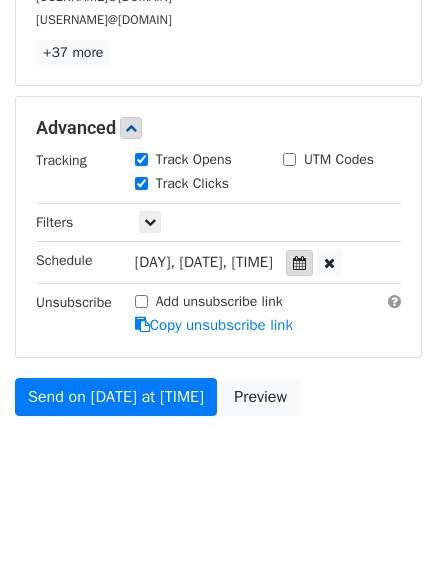 click at bounding box center (299, 263) 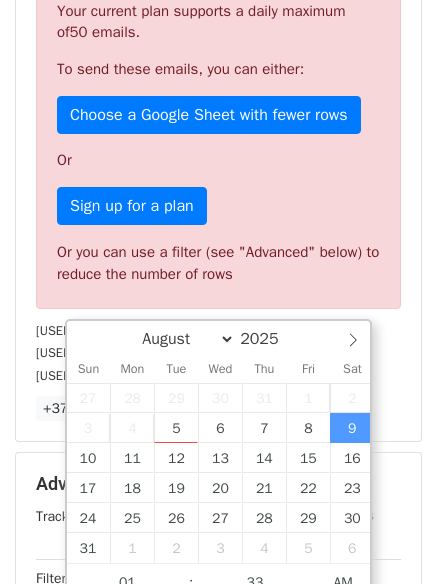 scroll, scrollTop: 600, scrollLeft: 0, axis: vertical 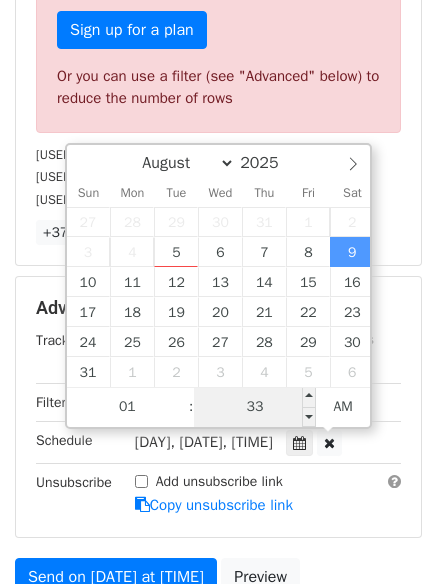 click on "33" at bounding box center (255, 407) 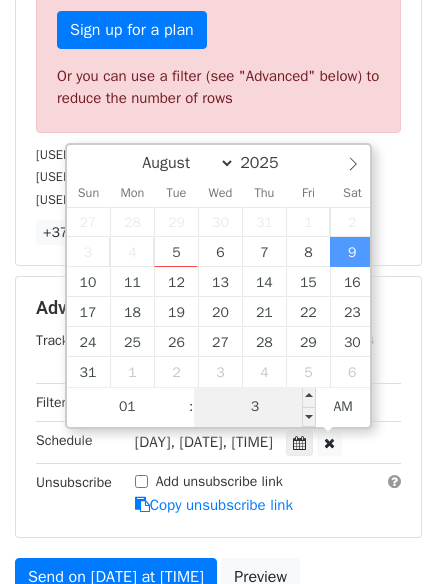 type on "30" 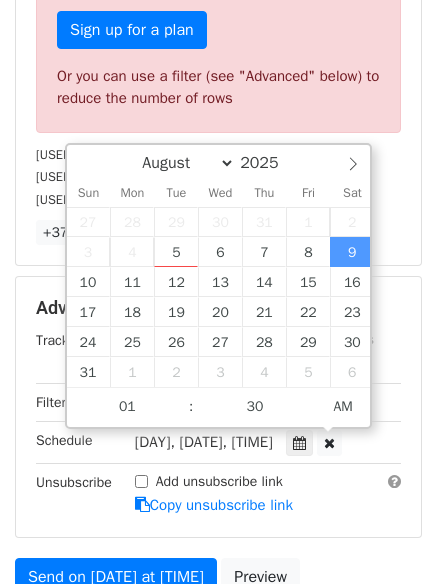 type on "2025-08-09 01:30" 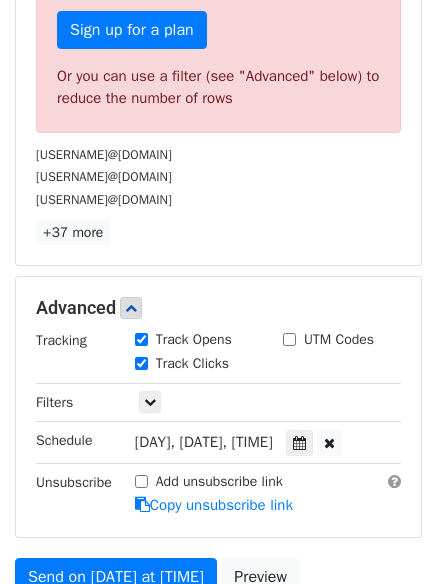 click on "Add unsubscribe link
Copy unsubscribe link" at bounding box center (268, 494) 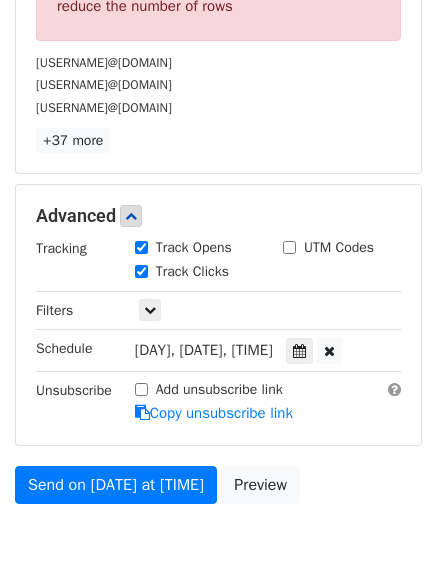 scroll, scrollTop: 309, scrollLeft: 0, axis: vertical 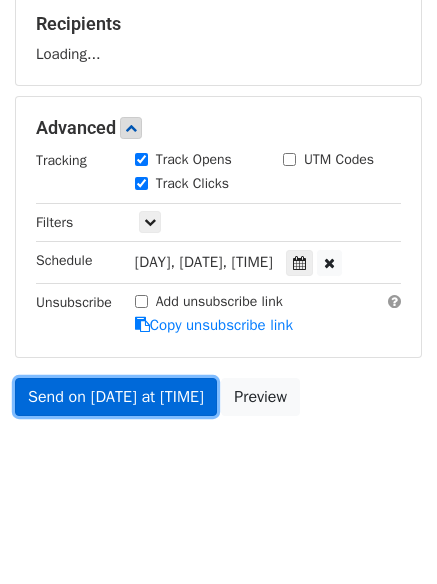 click on "Send on Aug 9 at 1:30am" at bounding box center [116, 397] 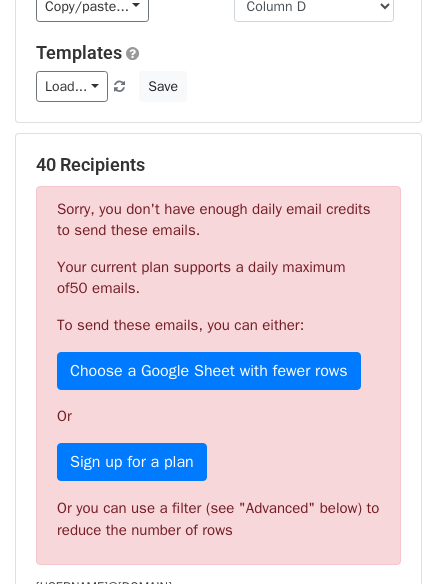 scroll, scrollTop: 109, scrollLeft: 0, axis: vertical 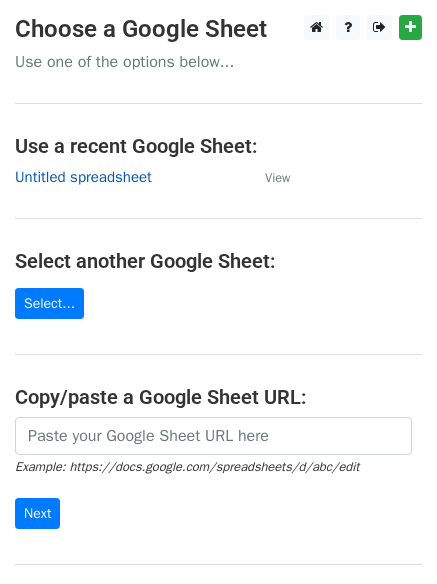 click on "Untitled spreadsheet" at bounding box center (83, 177) 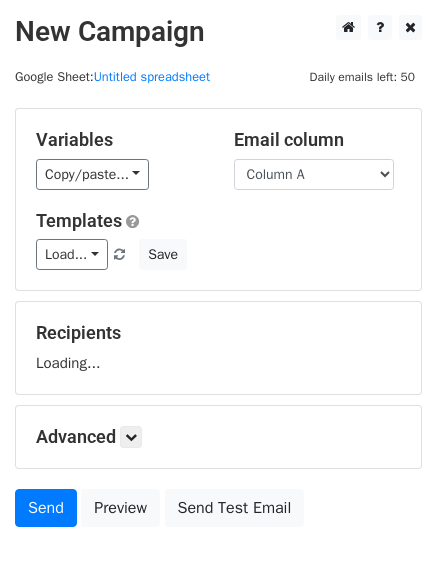scroll, scrollTop: 0, scrollLeft: 0, axis: both 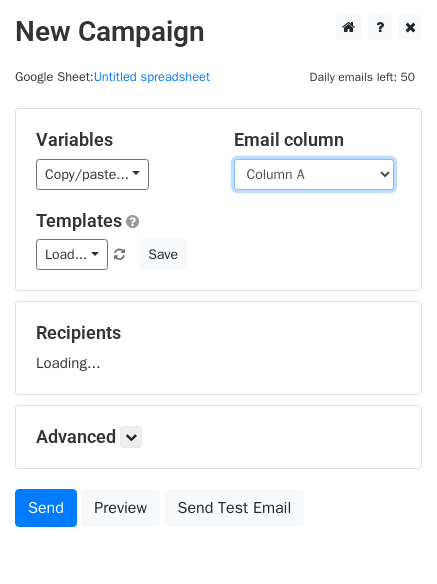 click on "Column A
Column B
Column C
Column D
Column E
Column F" at bounding box center [314, 174] 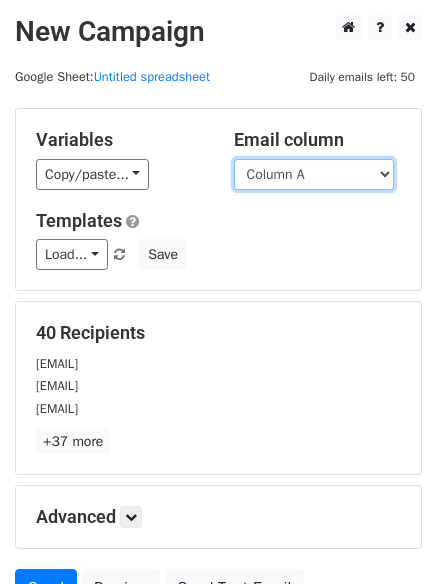 click on "Column A
Column B
Column C
Column D
Column E
Column F" at bounding box center [314, 174] 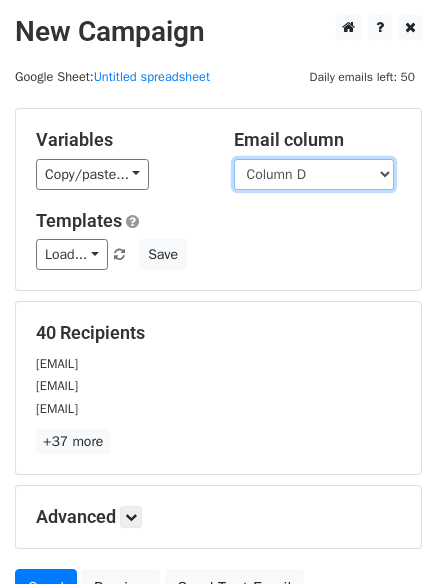 click on "Column A
Column B
Column C
Column D
Column E
Column F" at bounding box center [314, 174] 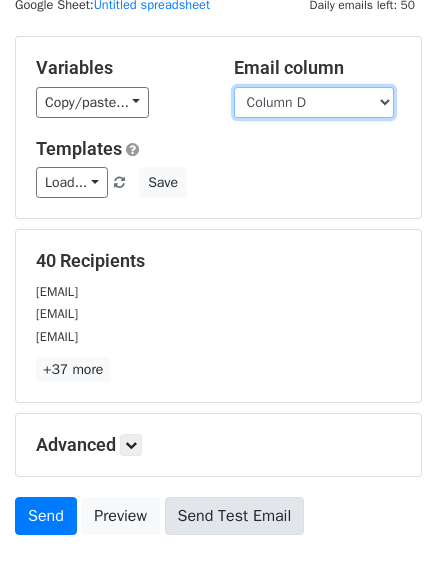 scroll, scrollTop: 193, scrollLeft: 0, axis: vertical 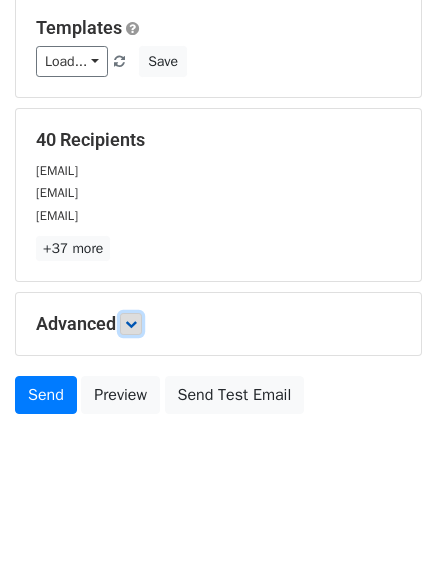 click at bounding box center [131, 324] 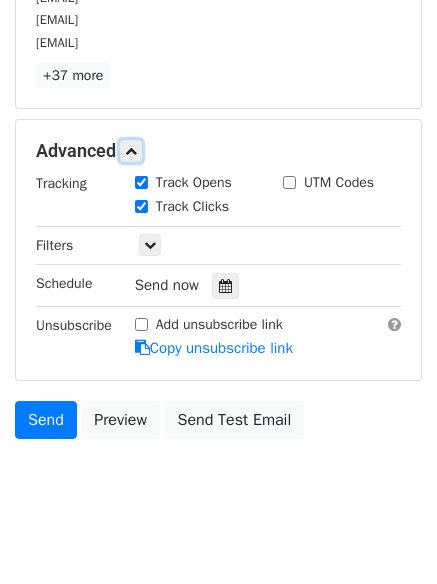 scroll, scrollTop: 379, scrollLeft: 0, axis: vertical 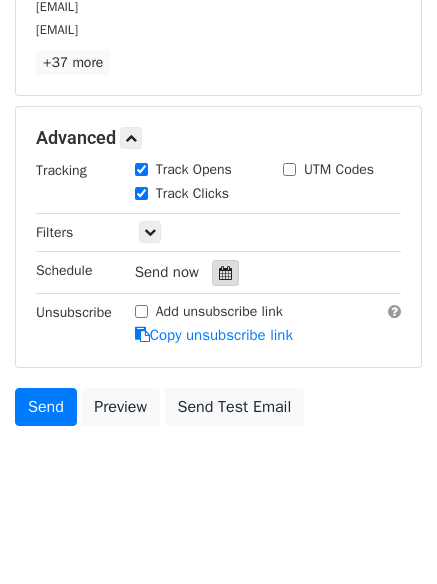 click at bounding box center (225, 273) 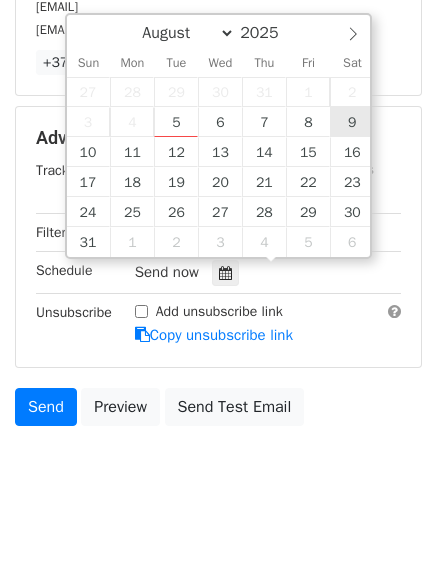 type on "2025-08-09 12:00" 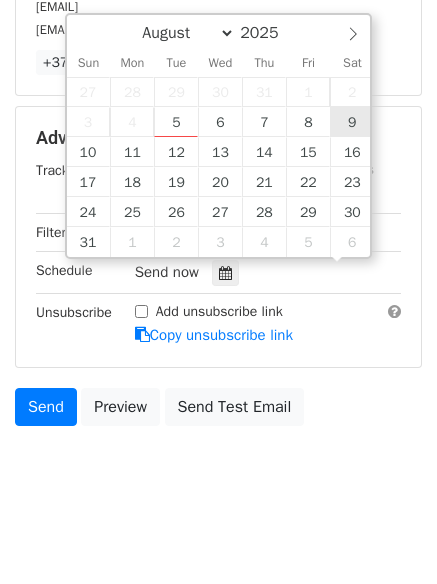 scroll, scrollTop: 1, scrollLeft: 0, axis: vertical 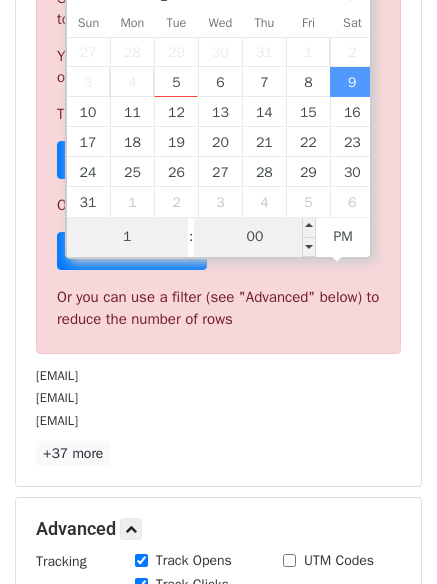 type on "1" 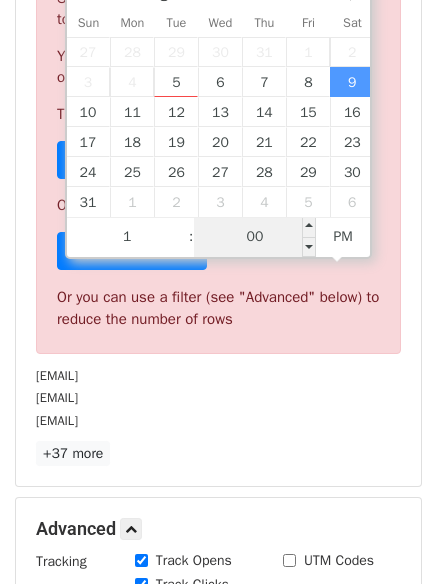type on "[DATE] [TIME]" 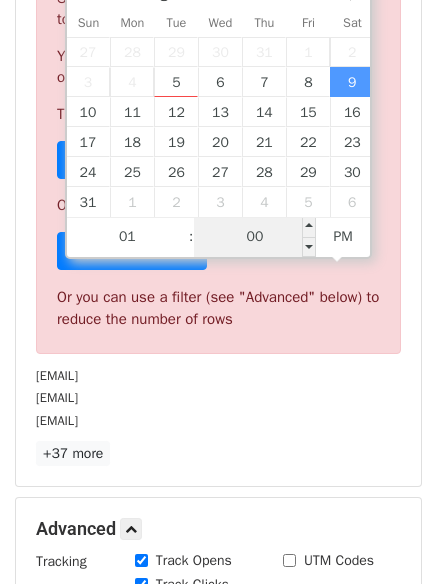 click on "00" at bounding box center (255, 237) 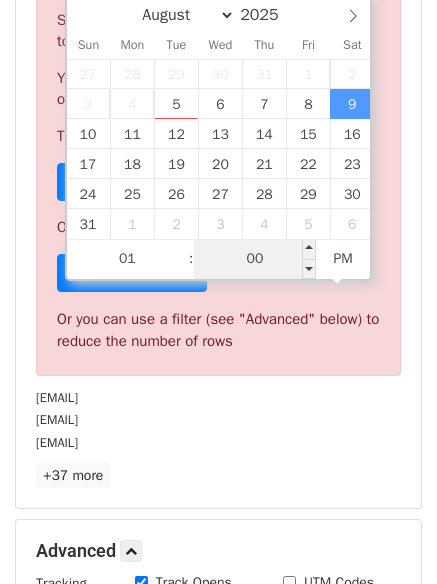 scroll, scrollTop: 379, scrollLeft: 0, axis: vertical 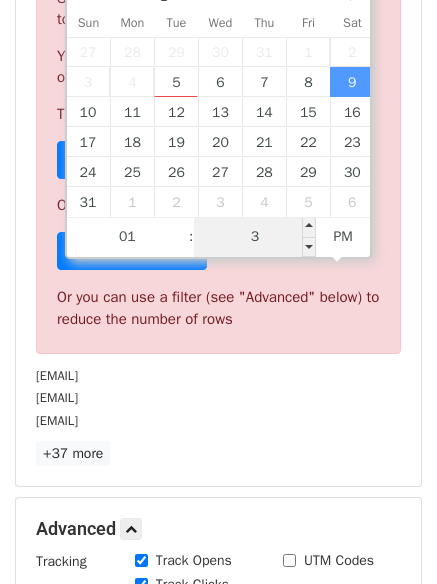 type on "33" 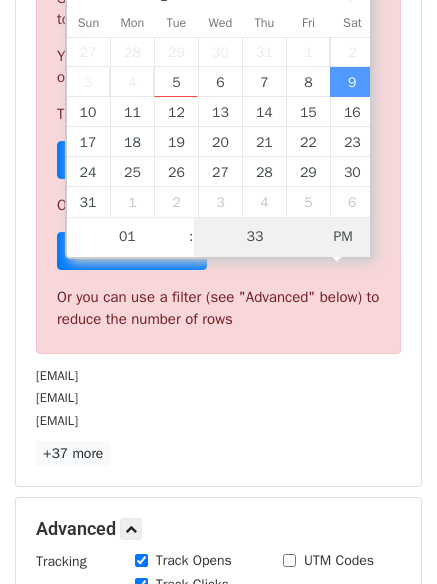 type on "2025-08-09 01:33" 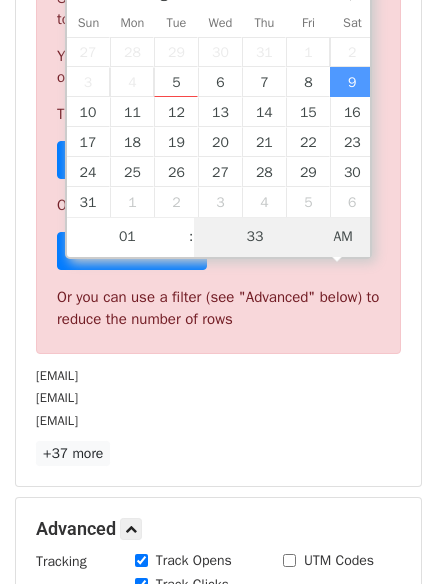 click on "AM" at bounding box center [343, 237] 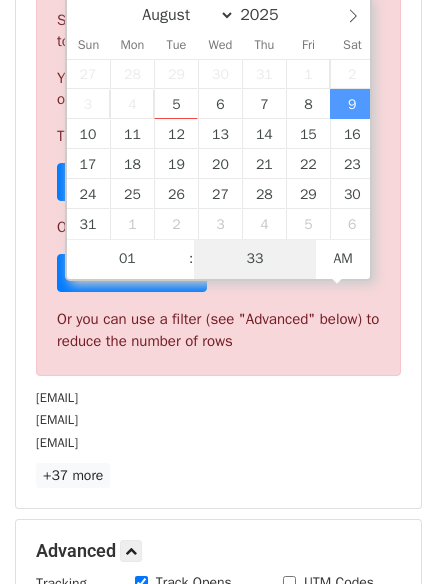 scroll, scrollTop: 379, scrollLeft: 0, axis: vertical 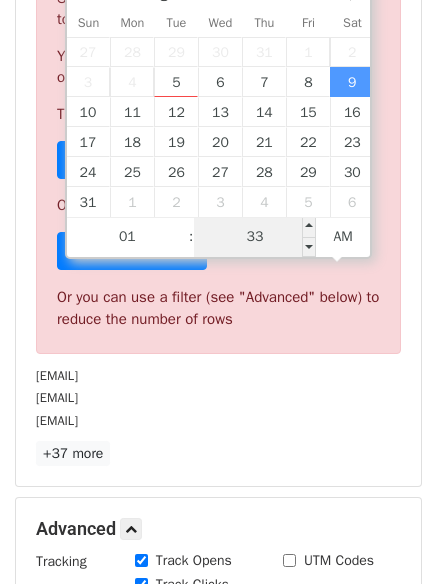 click on "33" at bounding box center (255, 237) 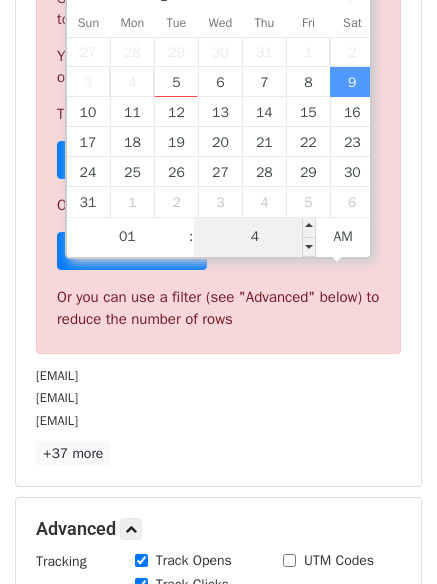 type on "44" 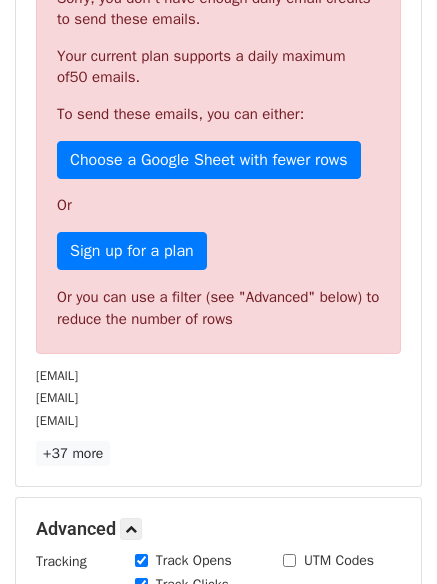 click on "+37 more" at bounding box center (218, 453) 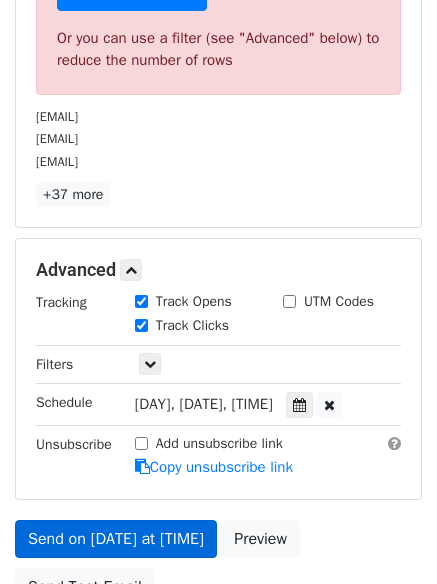 scroll, scrollTop: 828, scrollLeft: 0, axis: vertical 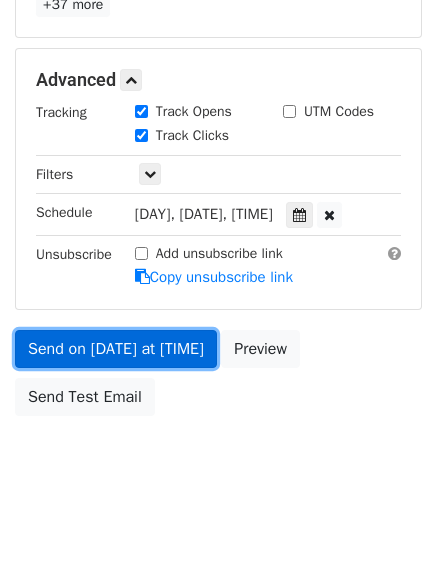 click on "Send on Aug 9 at 1:44am" at bounding box center [116, 349] 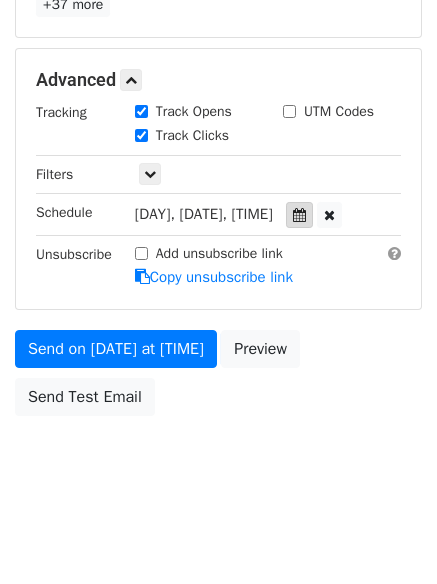 click at bounding box center [299, 215] 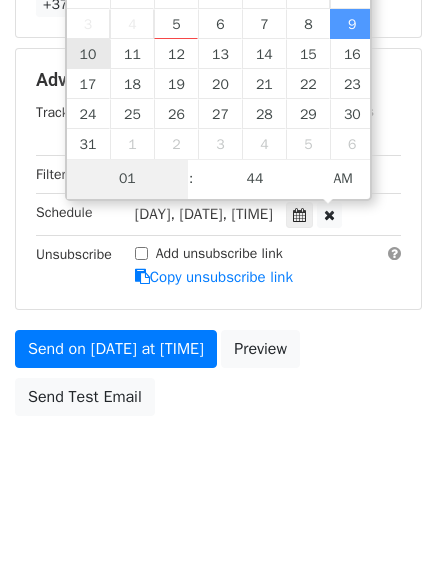type on "2025-08-10 01:44" 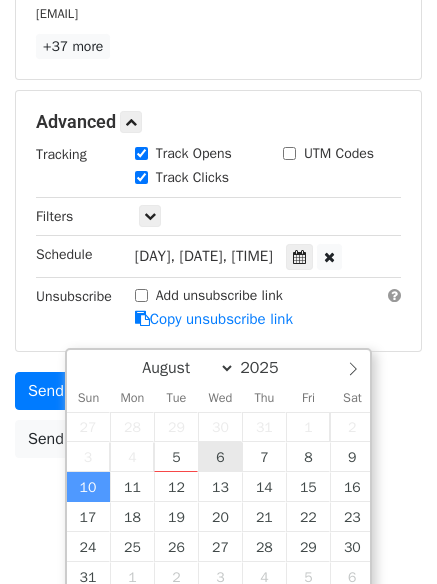 scroll, scrollTop: 453, scrollLeft: 0, axis: vertical 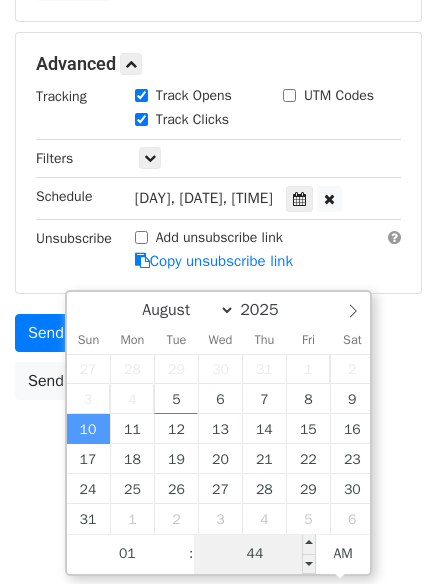 click on "44" at bounding box center (255, 554) 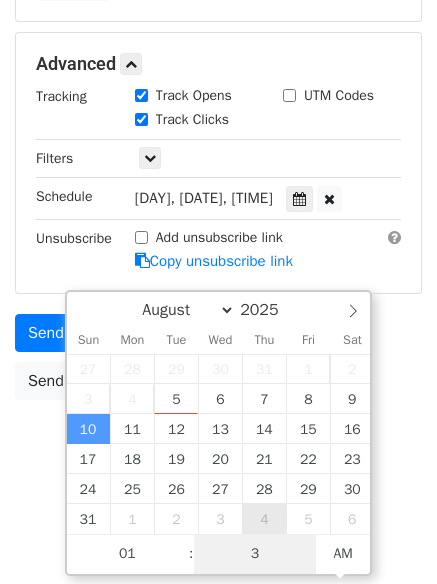 type on "33" 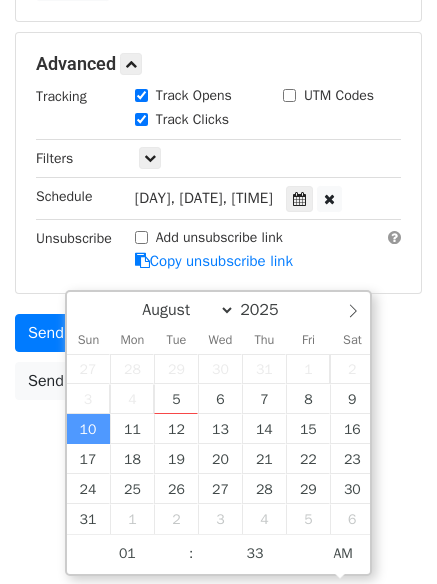 type on "2025-08-10 01:33" 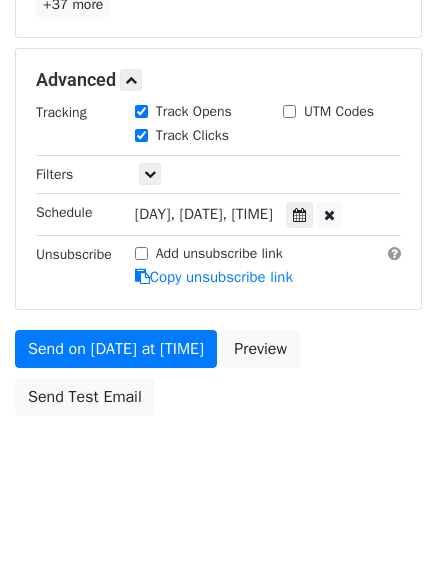 click on "Send on Aug 10 at 1:44am
Preview
Send Test Email" at bounding box center [218, 378] 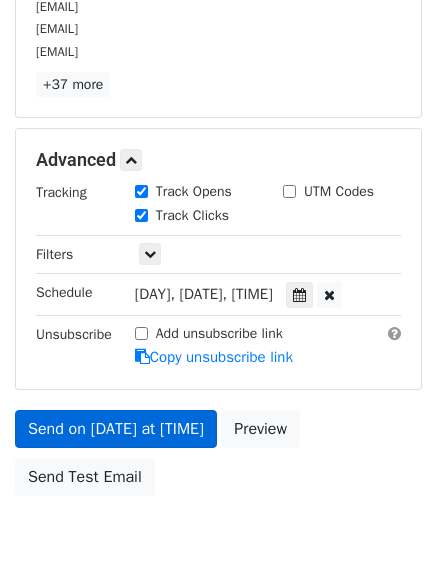 scroll, scrollTop: 437, scrollLeft: 0, axis: vertical 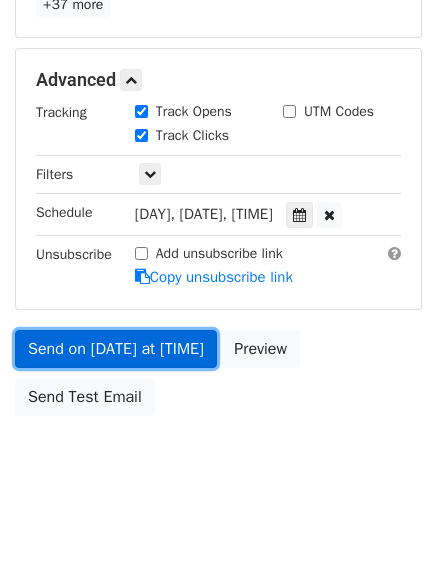 click on "Send on Aug 10 at 1:33am" at bounding box center (116, 349) 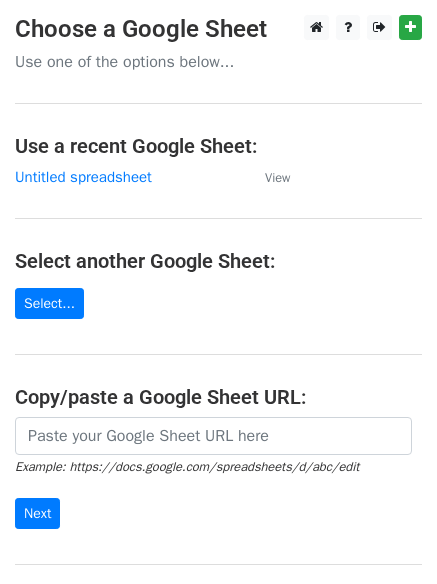 scroll, scrollTop: 0, scrollLeft: 0, axis: both 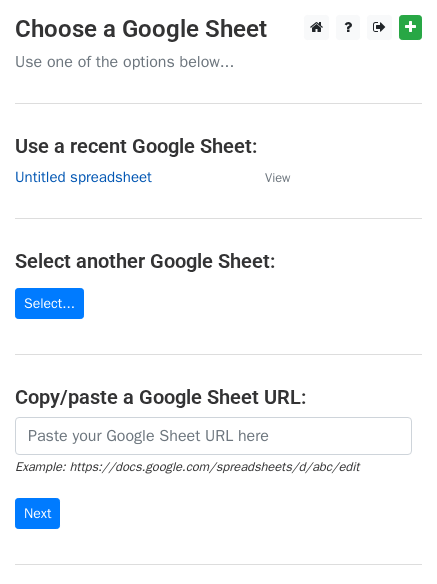click on "Untitled spreadsheet" at bounding box center (83, 177) 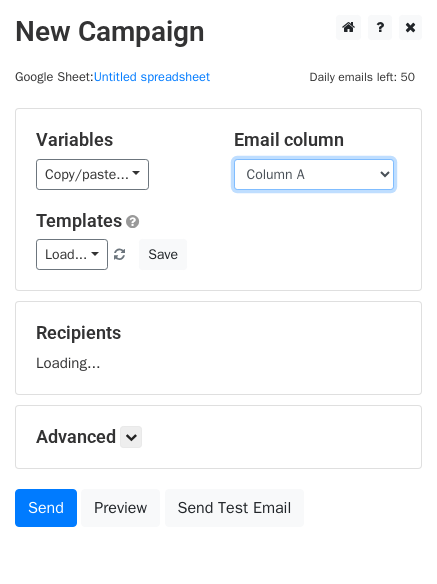 scroll, scrollTop: 0, scrollLeft: 0, axis: both 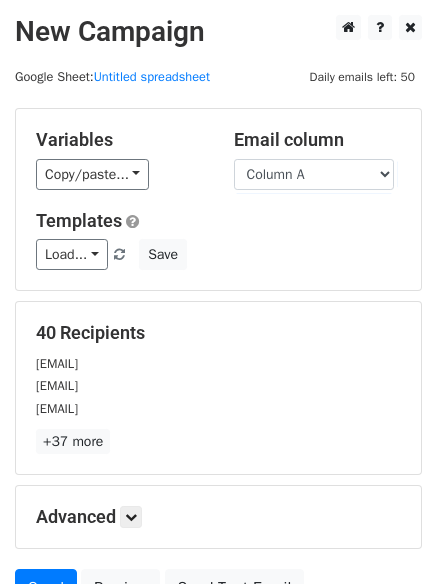 click on "Variables
Copy/paste...
{{Column A}}
{{Column B}}
{{Column C}}
{{Column D}}
{{Column E}}
{{Column F}}
Email column
Column A
Column B
Column C
Column D
Column E
Column F
Templates
Load...
No templates saved
Save" at bounding box center [218, 199] 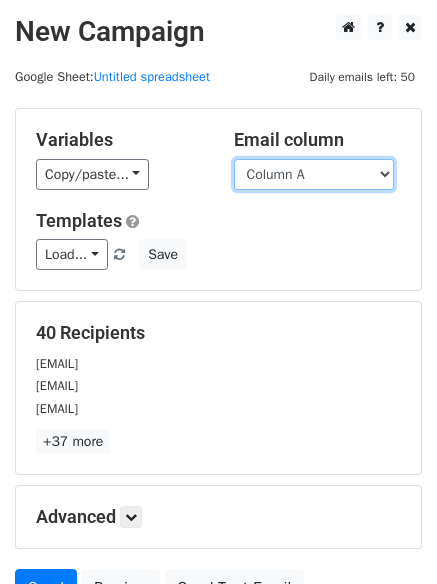 click on "Column A
Column B
Column C
Column D
Column E
Column F" at bounding box center [314, 174] 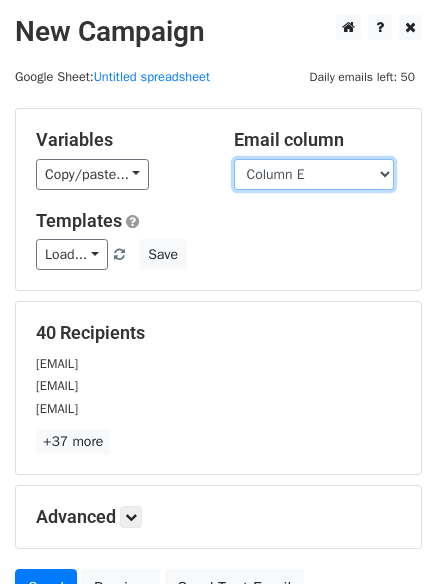 click on "Column A
Column B
Column C
Column D
Column E
Column F" at bounding box center (314, 174) 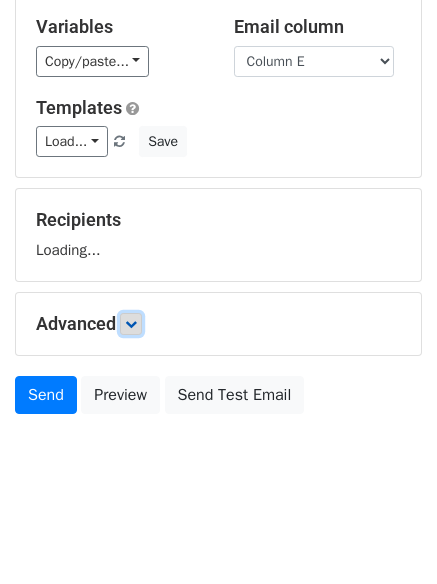 click at bounding box center (131, 324) 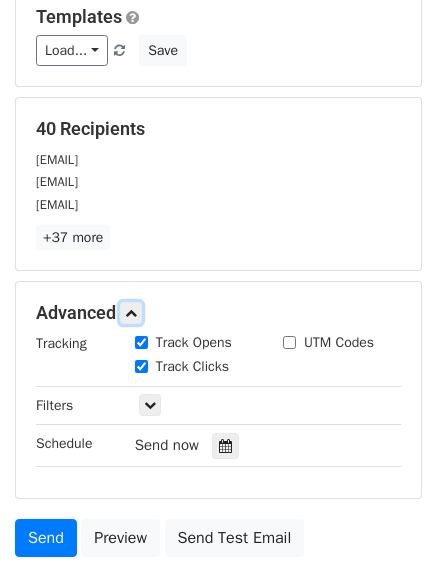 scroll, scrollTop: 309, scrollLeft: 0, axis: vertical 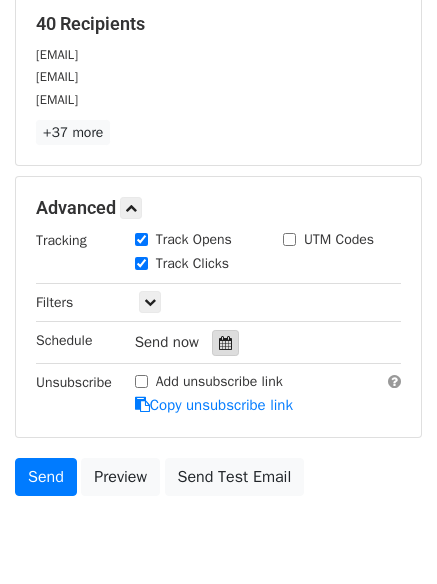 click at bounding box center (225, 343) 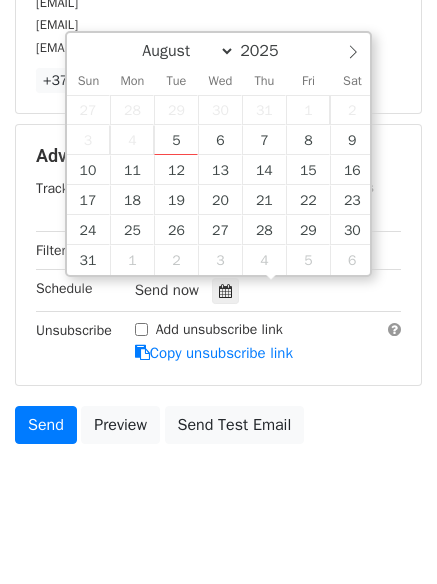 scroll, scrollTop: 389, scrollLeft: 0, axis: vertical 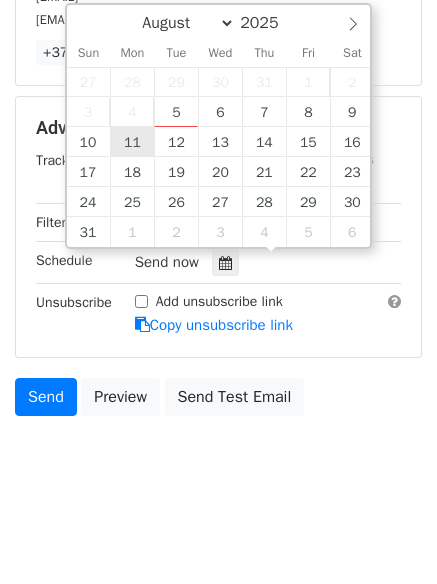 type on "2025-08-11 12:00" 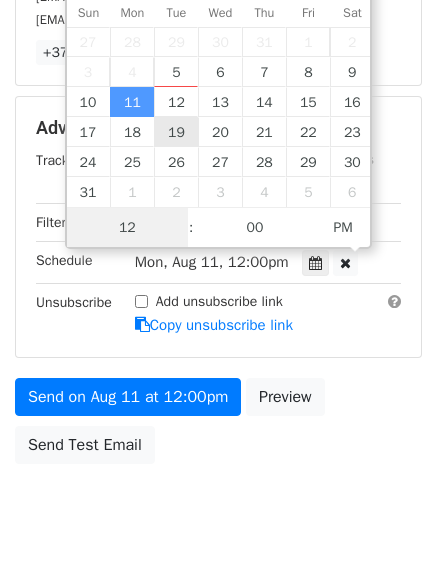 scroll, scrollTop: 1, scrollLeft: 0, axis: vertical 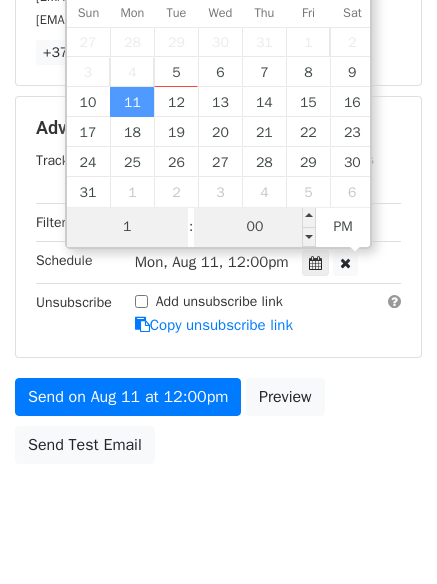 type on "1" 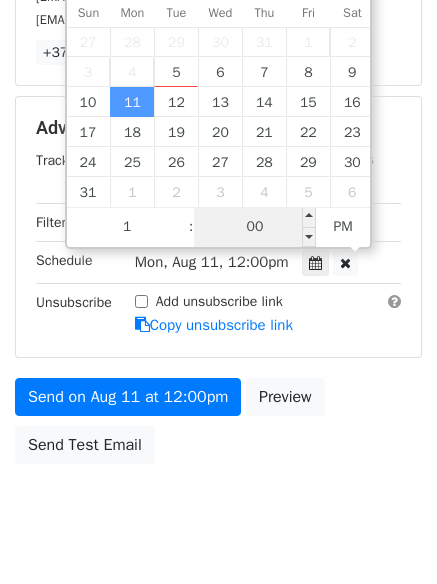 type on "2025-08-11 13:00" 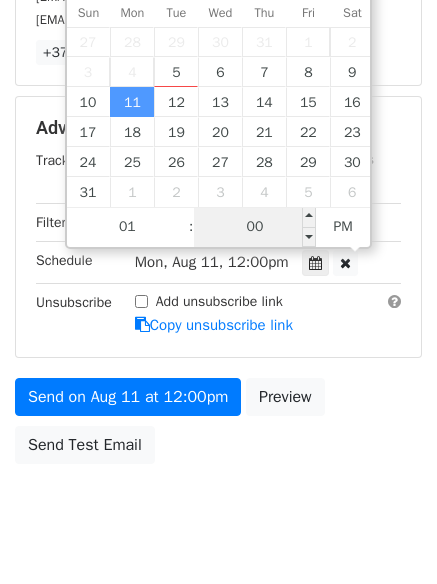click on "00" at bounding box center [255, 227] 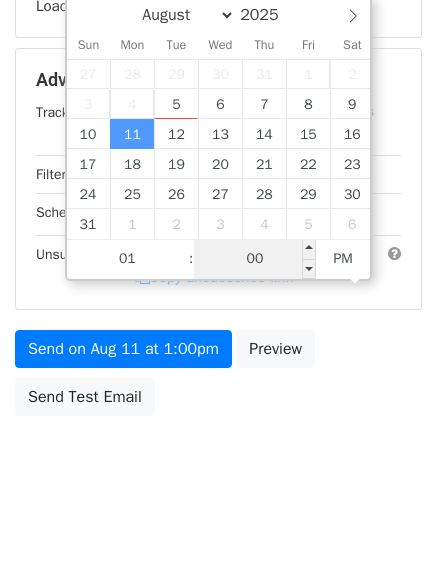 scroll, scrollTop: 389, scrollLeft: 0, axis: vertical 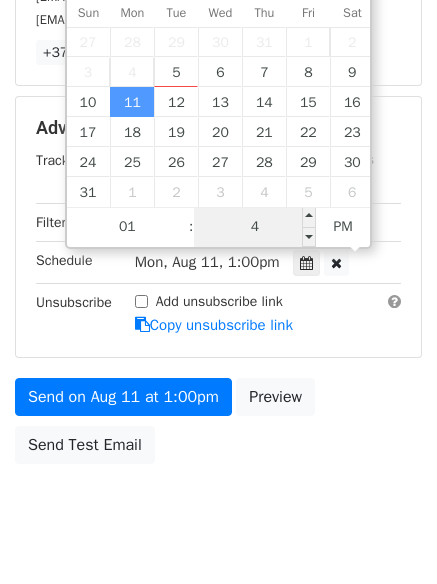type on "44" 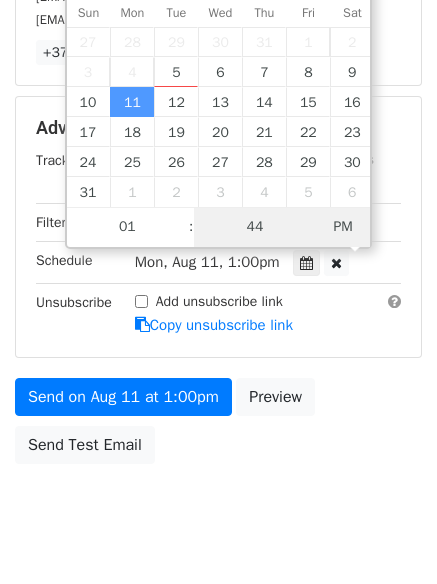 type on "2025-08-11 01:44" 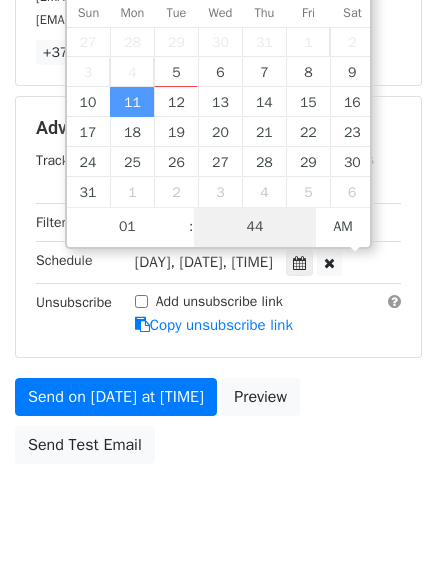 scroll, scrollTop: 357, scrollLeft: 0, axis: vertical 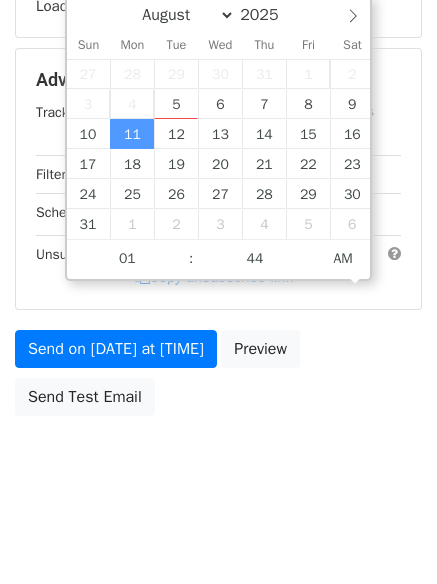 drag, startPoint x: 293, startPoint y: 477, endPoint x: 282, endPoint y: 453, distance: 26.400757 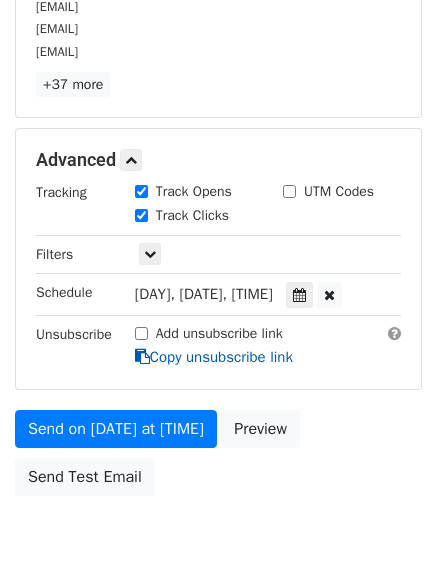 click on "Copy unsubscribe link" at bounding box center (214, 357) 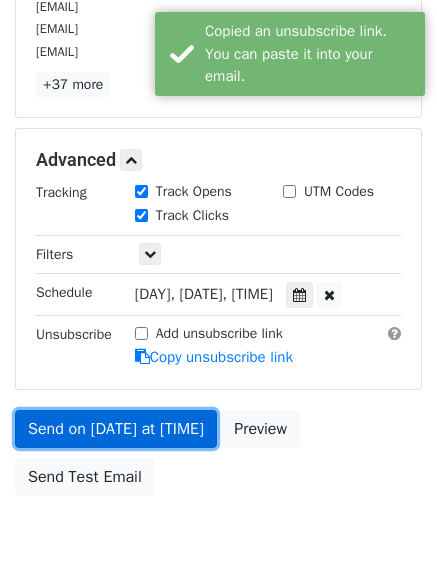 click on "Send on Aug 11 at 1:44am" at bounding box center (116, 429) 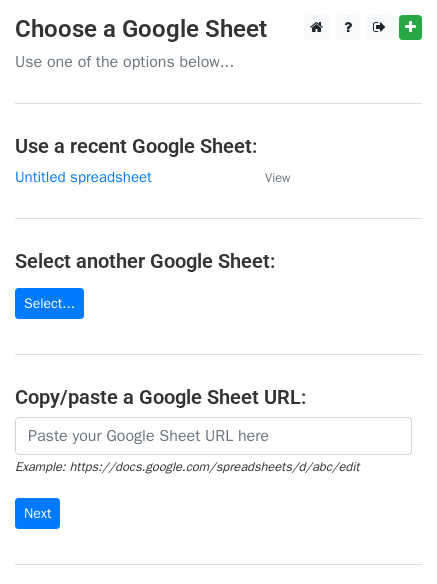 scroll, scrollTop: 0, scrollLeft: 0, axis: both 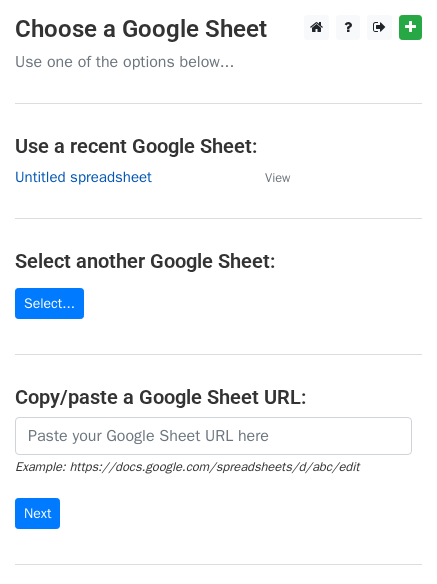 click on "Untitled spreadsheet" at bounding box center (83, 177) 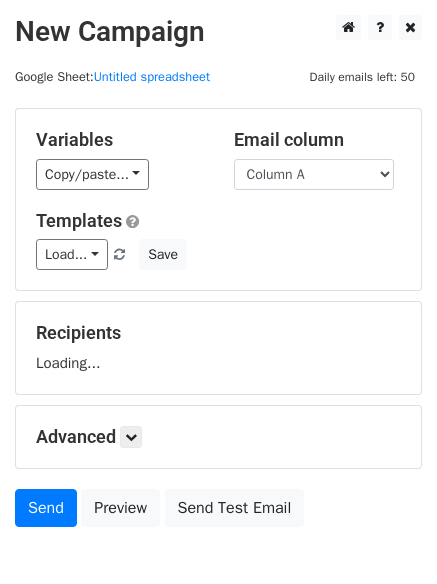 scroll, scrollTop: 0, scrollLeft: 0, axis: both 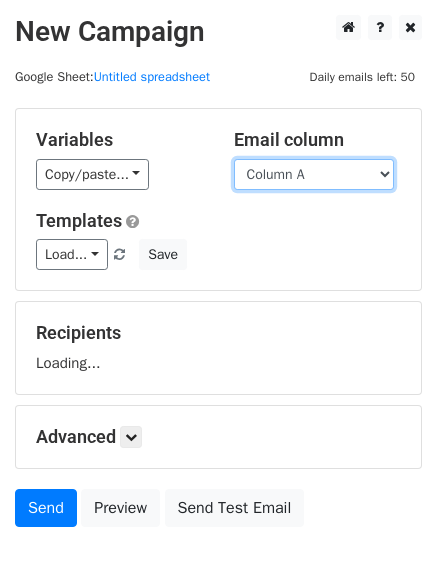 click on "Column A
Column B
Column C
Column D
Column E
Column F" at bounding box center [314, 174] 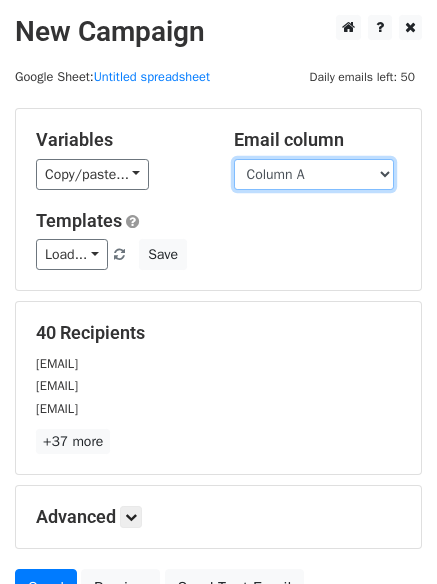 click on "Column A
Column B
Column C
Column D
Column E
Column F" at bounding box center (314, 174) 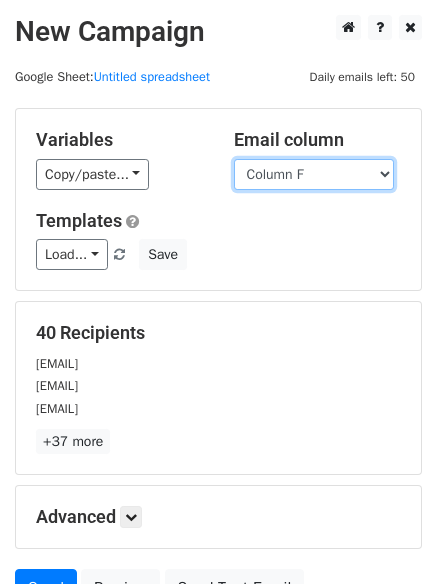 click on "Column A
Column B
Column C
Column D
Column E
Column F" at bounding box center (314, 174) 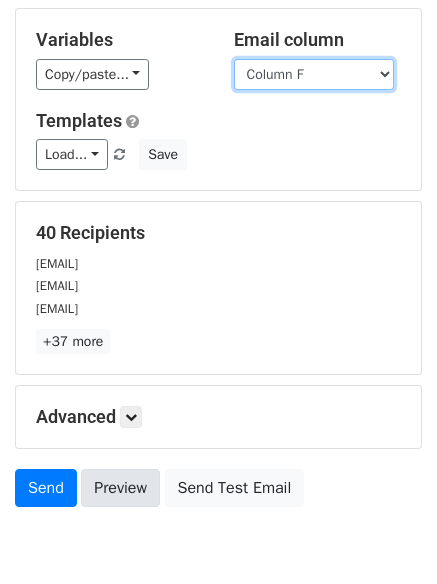 scroll, scrollTop: 193, scrollLeft: 0, axis: vertical 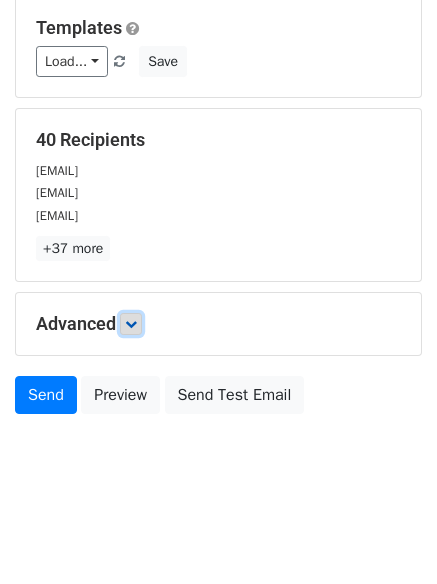 click at bounding box center (131, 324) 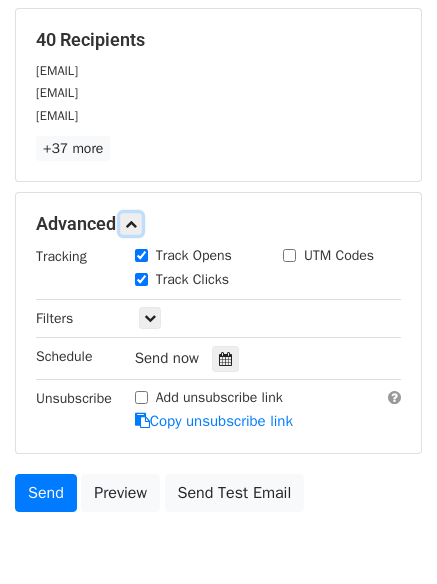 scroll, scrollTop: 388, scrollLeft: 0, axis: vertical 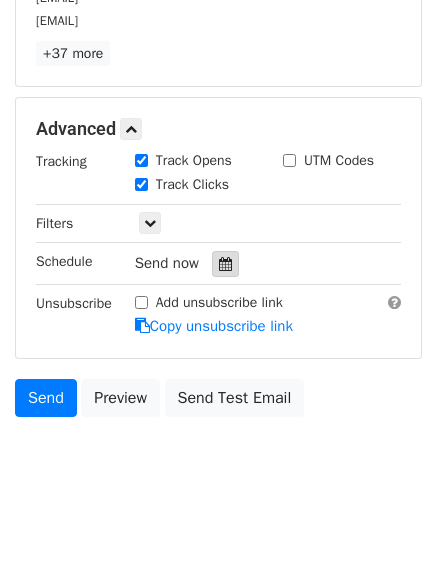 click at bounding box center [225, 264] 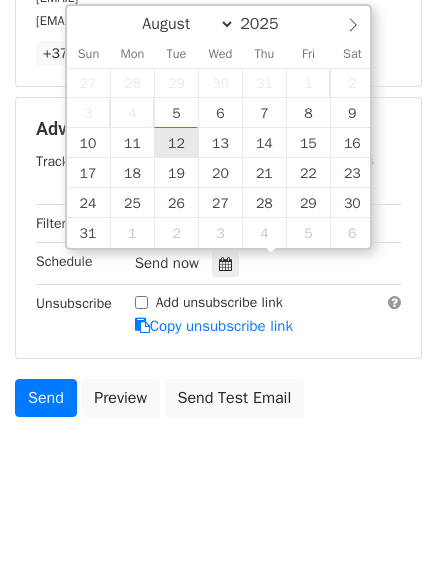 type on "2025-08-12 12:00" 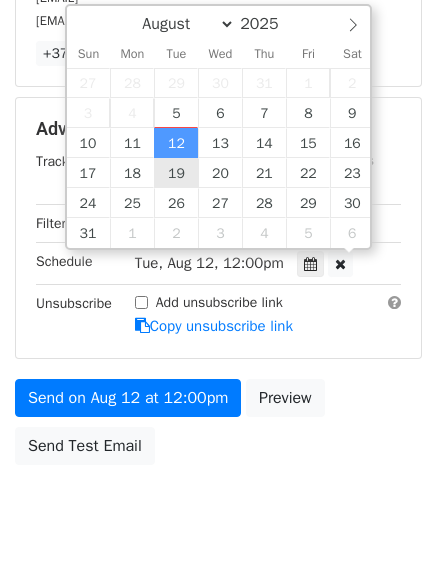 scroll, scrollTop: 1, scrollLeft: 0, axis: vertical 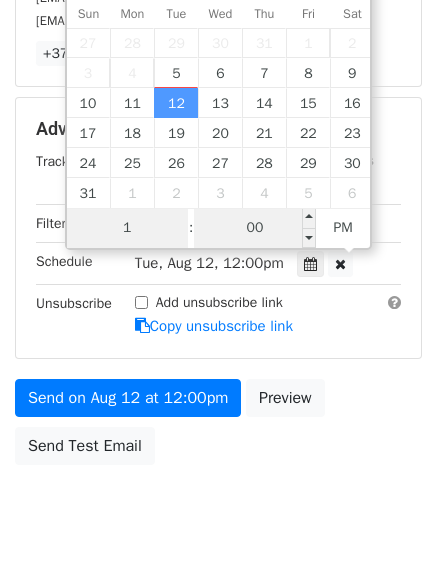 type on "1" 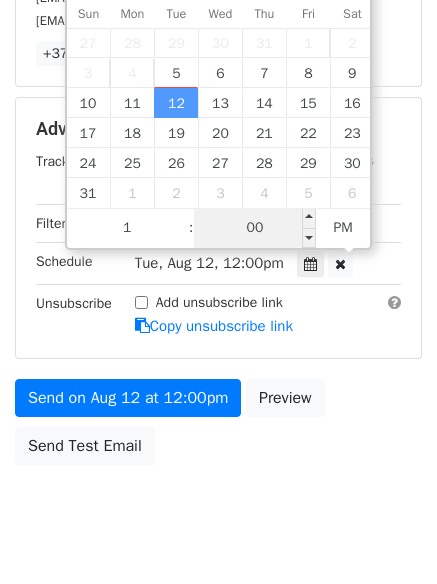 type on "[DATE] [TIME]" 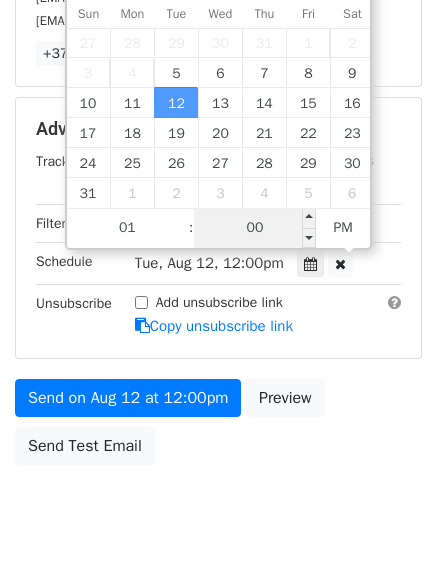 click on "00" at bounding box center [255, 228] 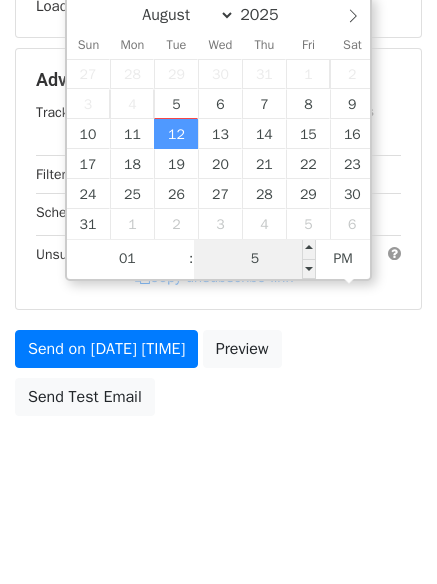type on "55" 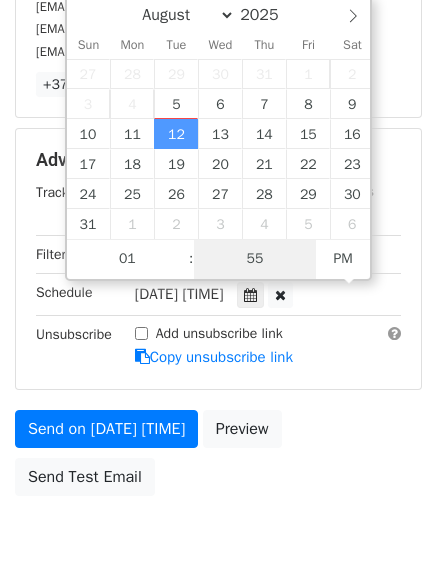 scroll, scrollTop: 388, scrollLeft: 0, axis: vertical 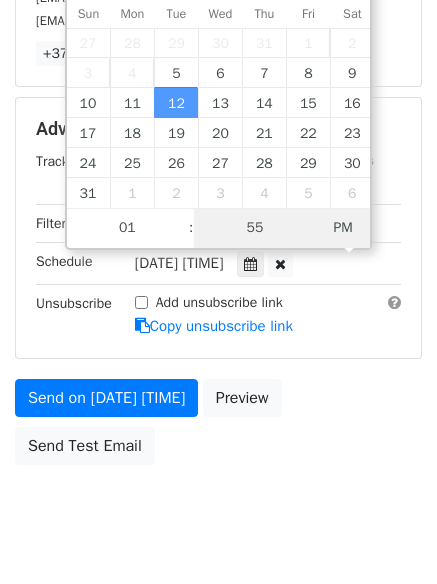 type on "[DATE] [TIME]" 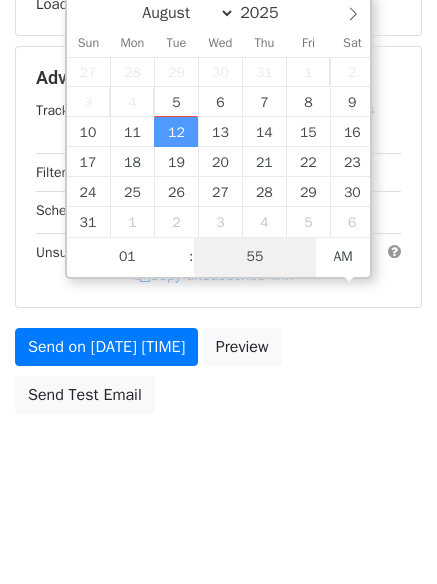 scroll, scrollTop: 357, scrollLeft: 0, axis: vertical 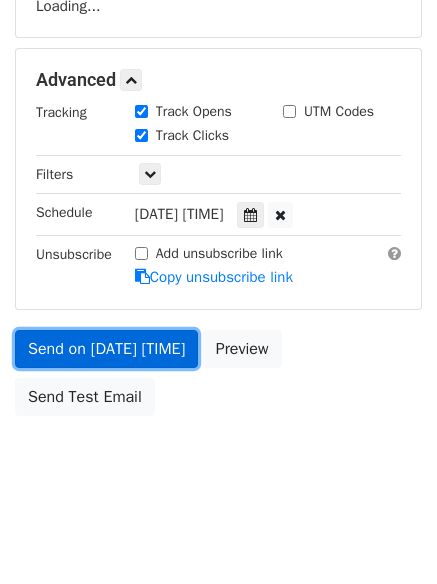 click on "Send on [DATE] [TIME]" at bounding box center (106, 349) 